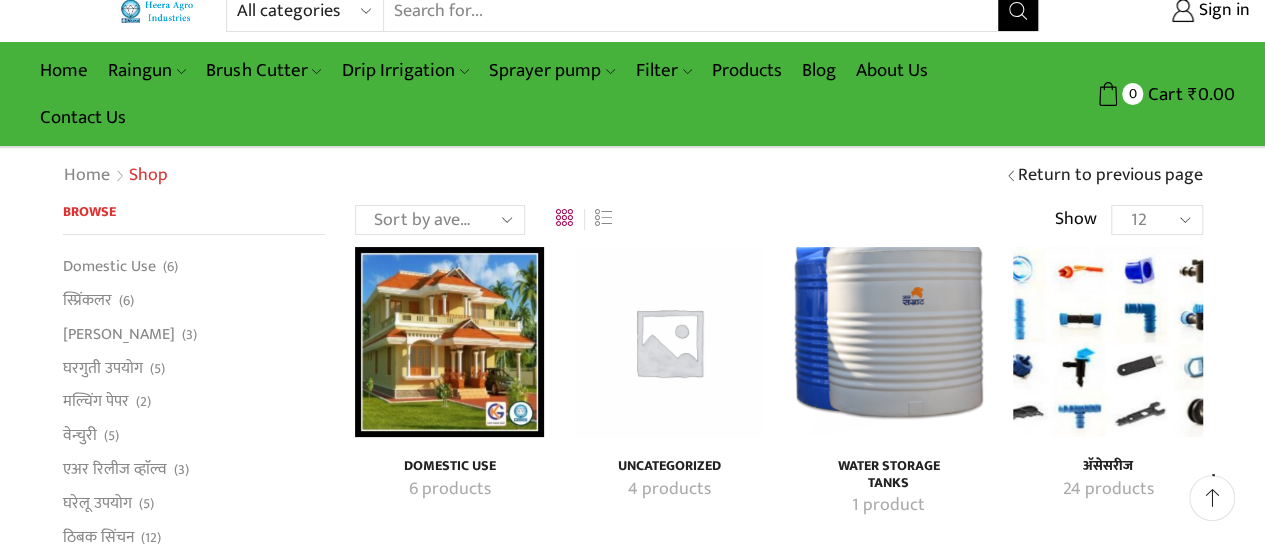 scroll, scrollTop: 0, scrollLeft: 0, axis: both 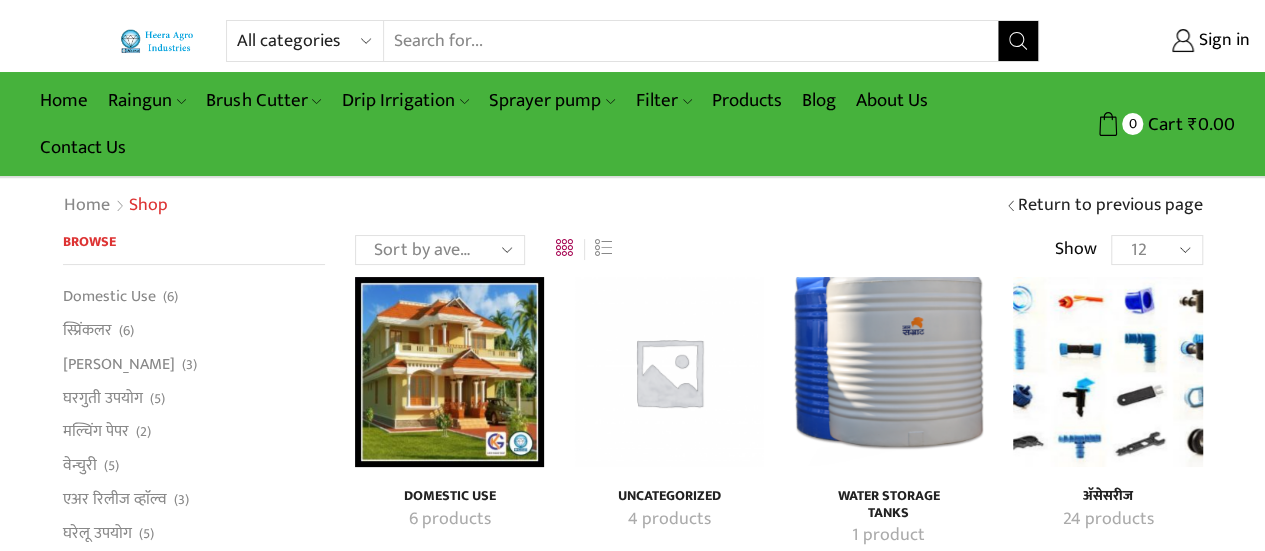 click on "Search input" at bounding box center [691, 41] 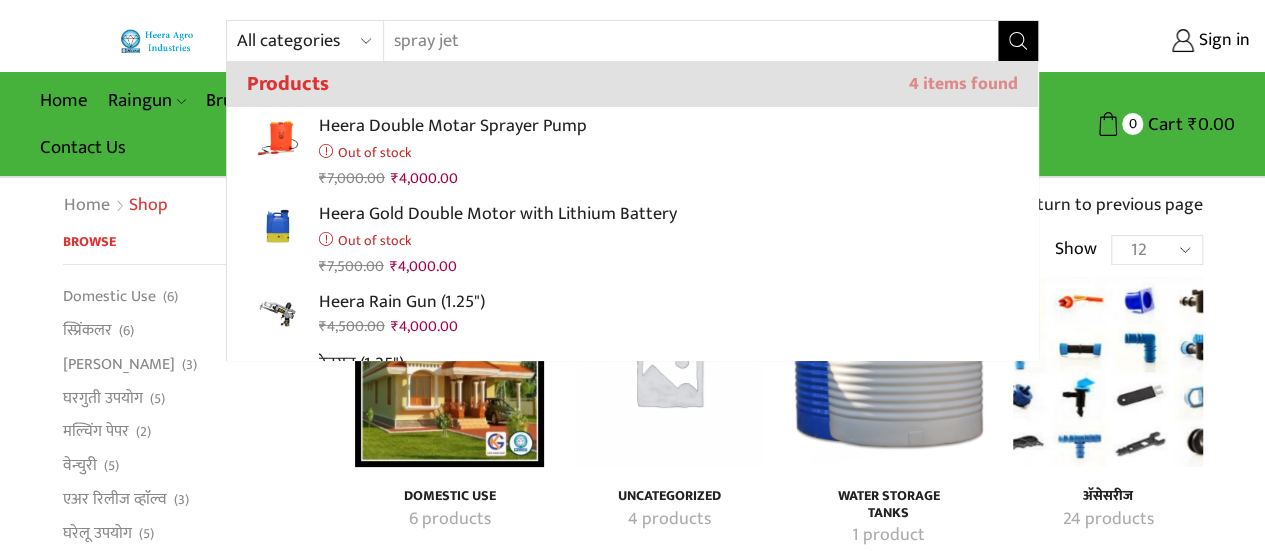 type on "spray jet" 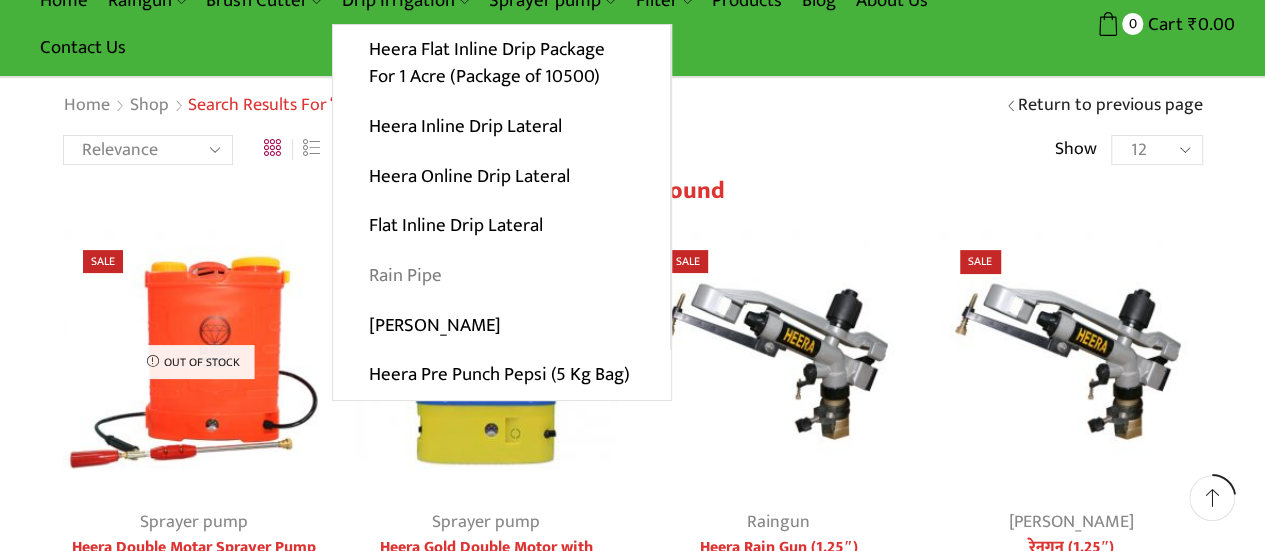 scroll, scrollTop: 0, scrollLeft: 0, axis: both 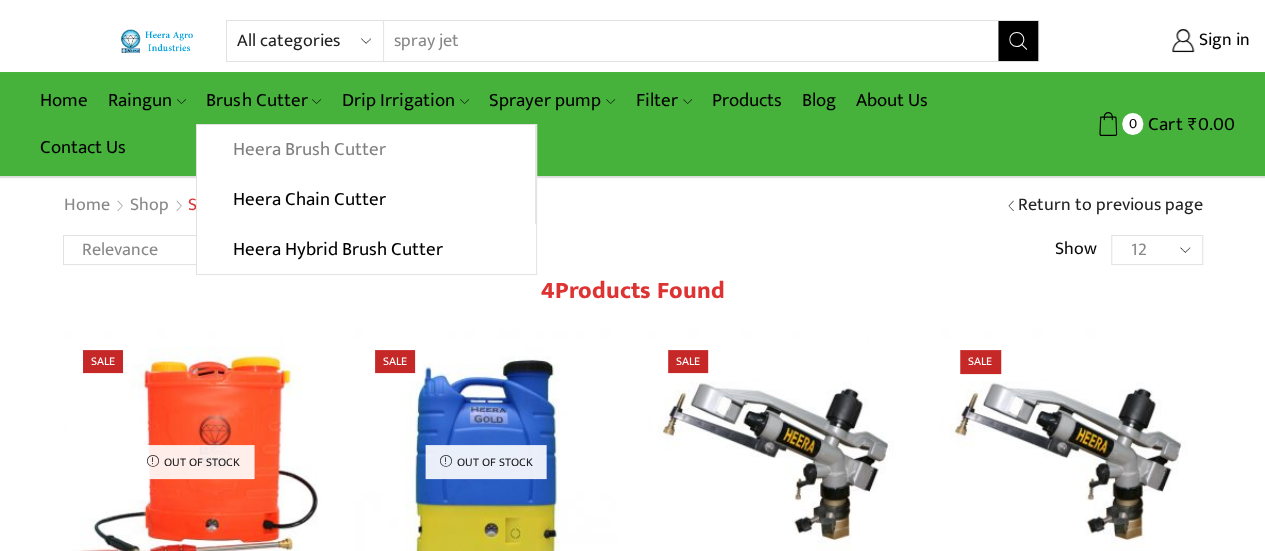click on "Heera Brush Cutter" at bounding box center [365, 150] 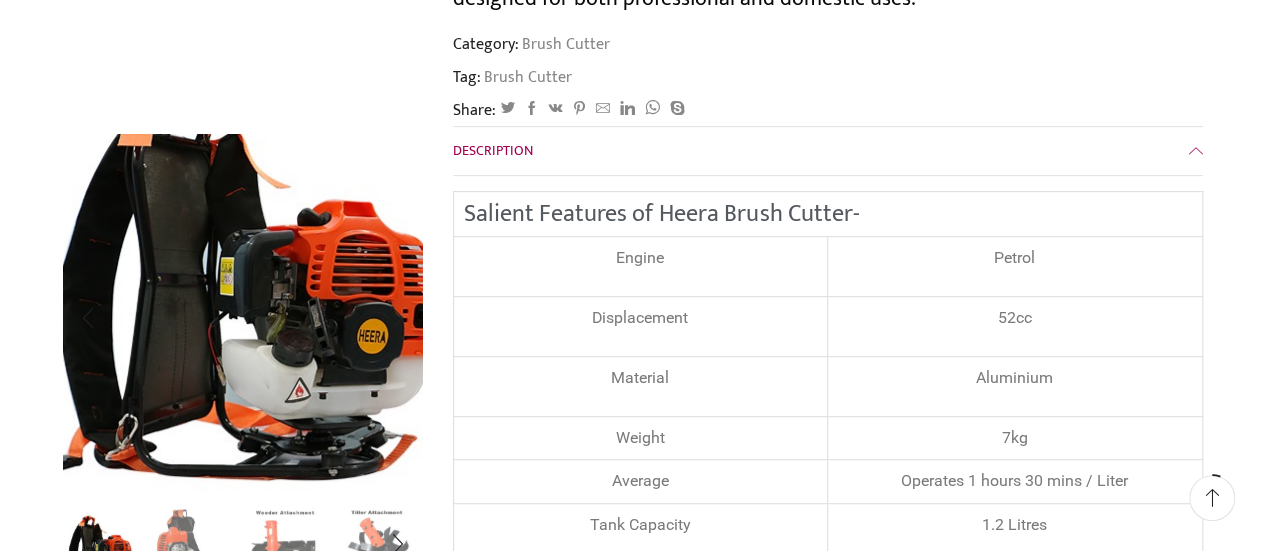 scroll, scrollTop: 600, scrollLeft: 0, axis: vertical 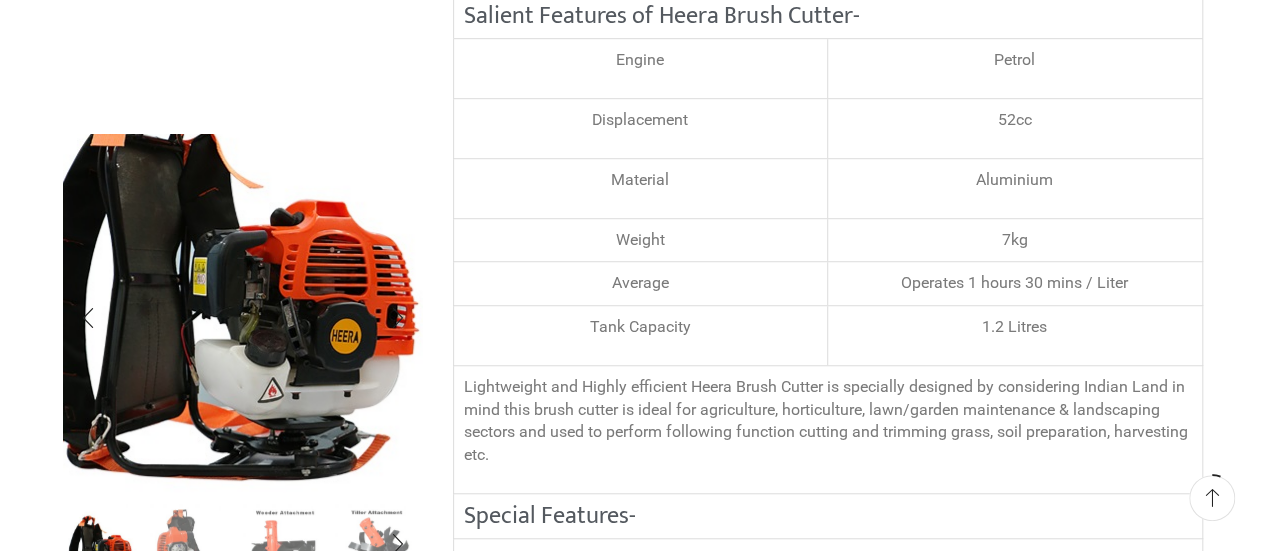 click at bounding box center [215, 244] 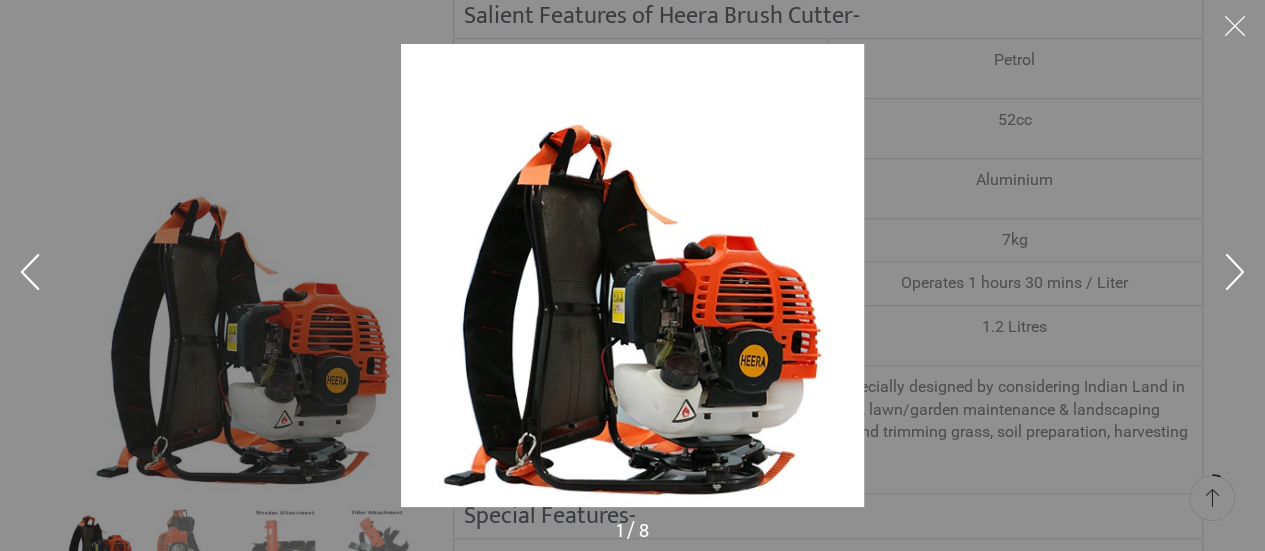 click at bounding box center (1235, 276) 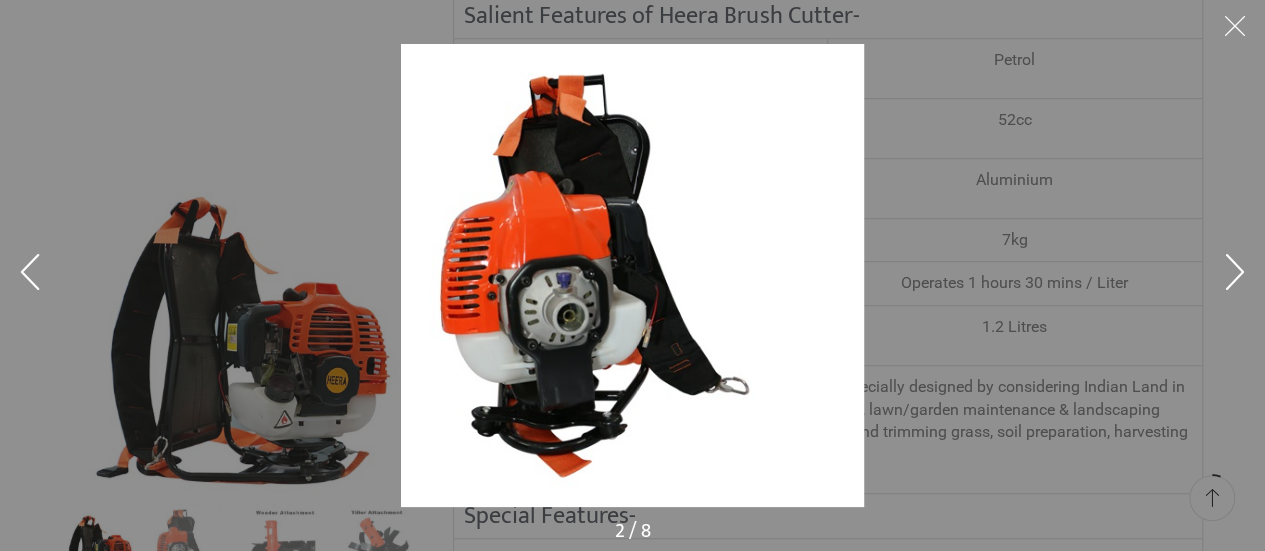 click at bounding box center (1235, 276) 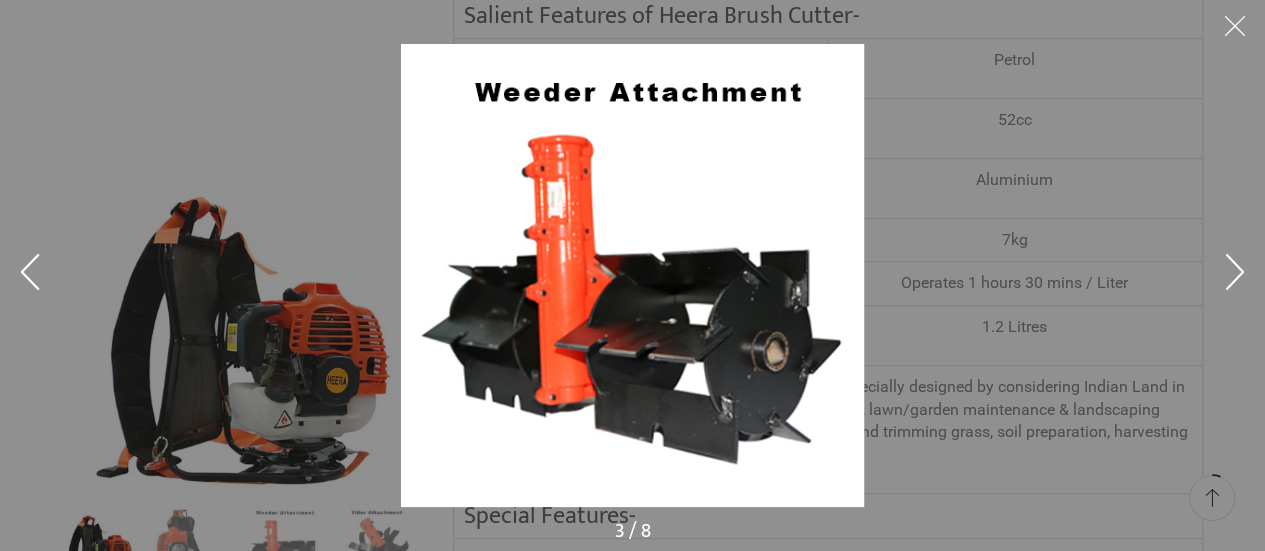 click at bounding box center [1235, 276] 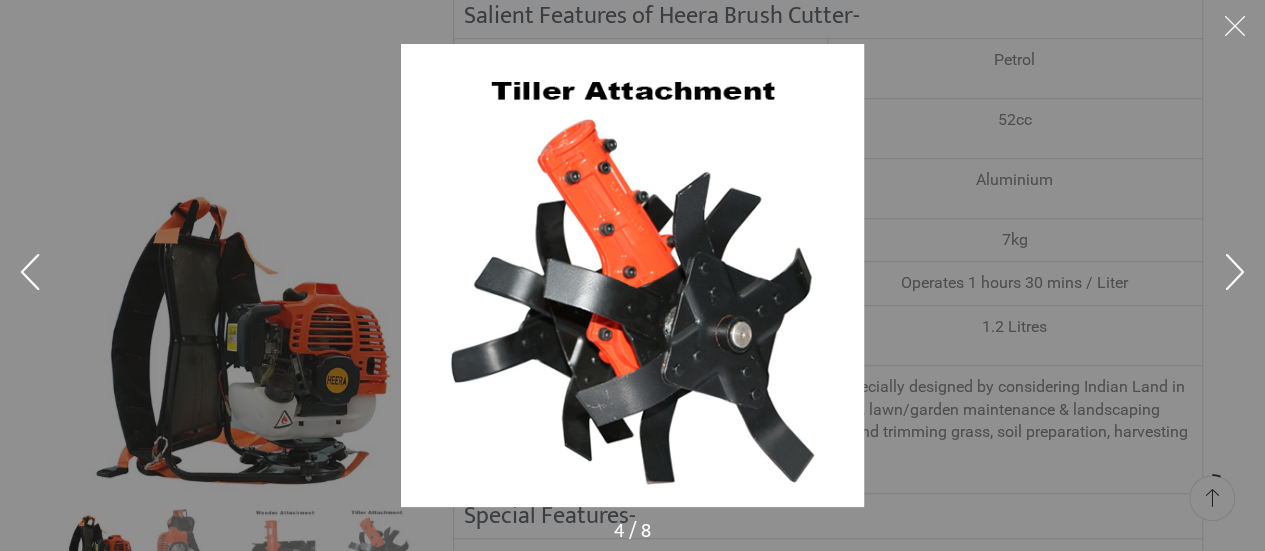 click at bounding box center (1235, 276) 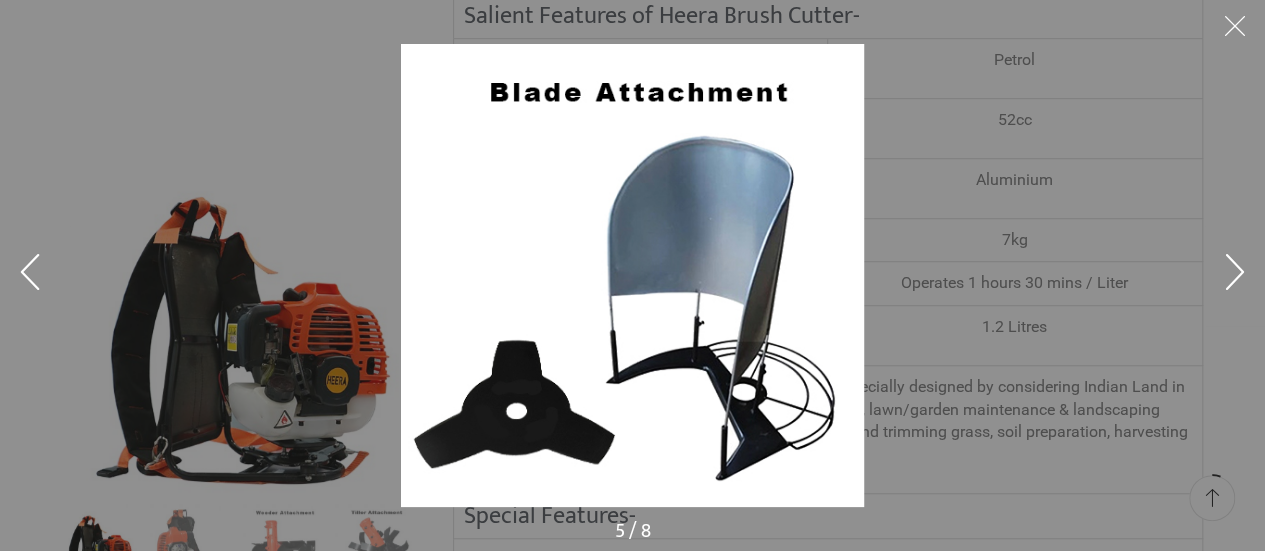 click at bounding box center [1235, 276] 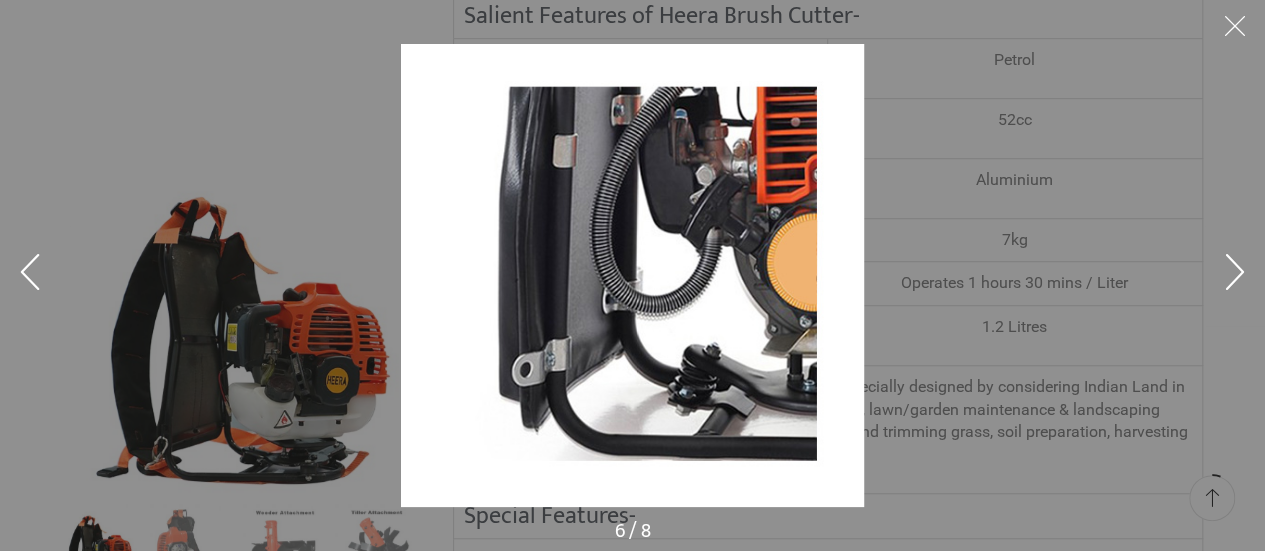 click at bounding box center (1235, 276) 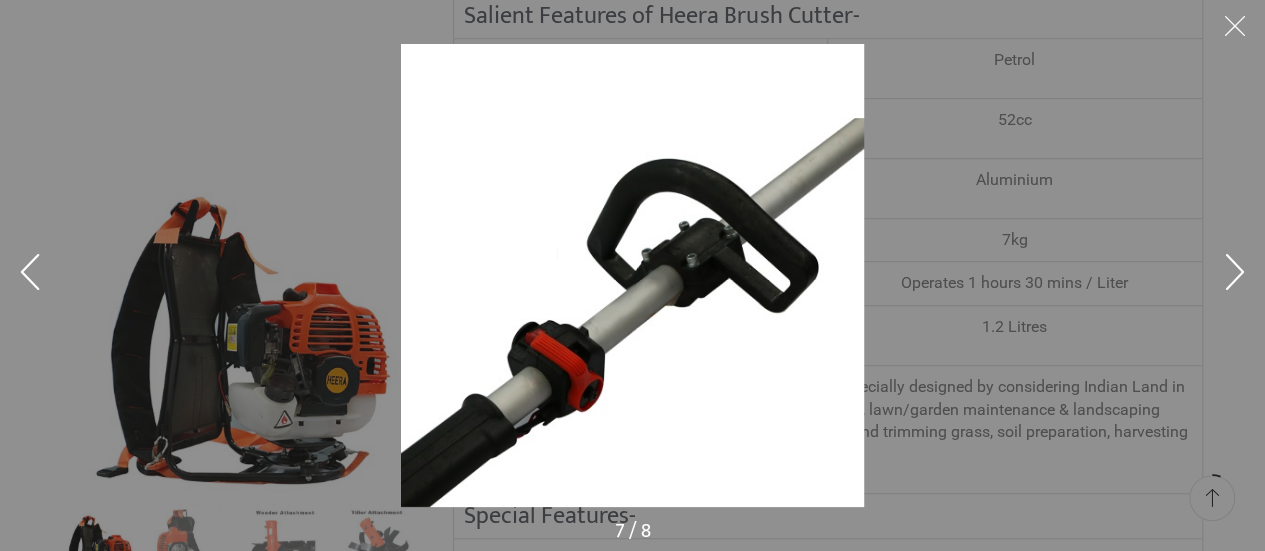click at bounding box center [1235, 276] 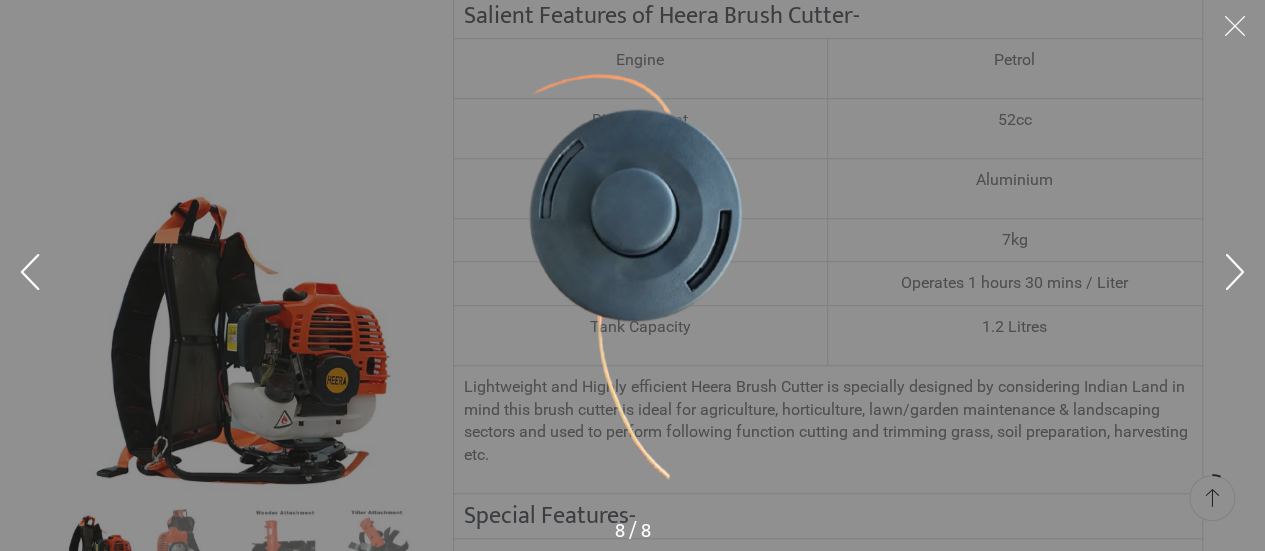 click at bounding box center [1235, 276] 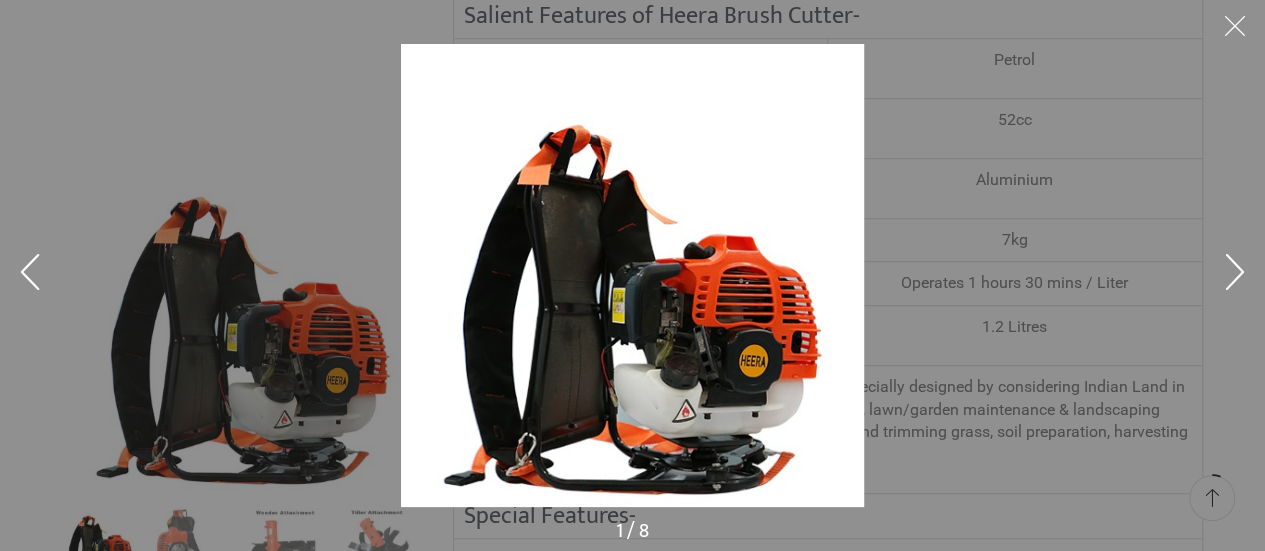 click at bounding box center [1235, 276] 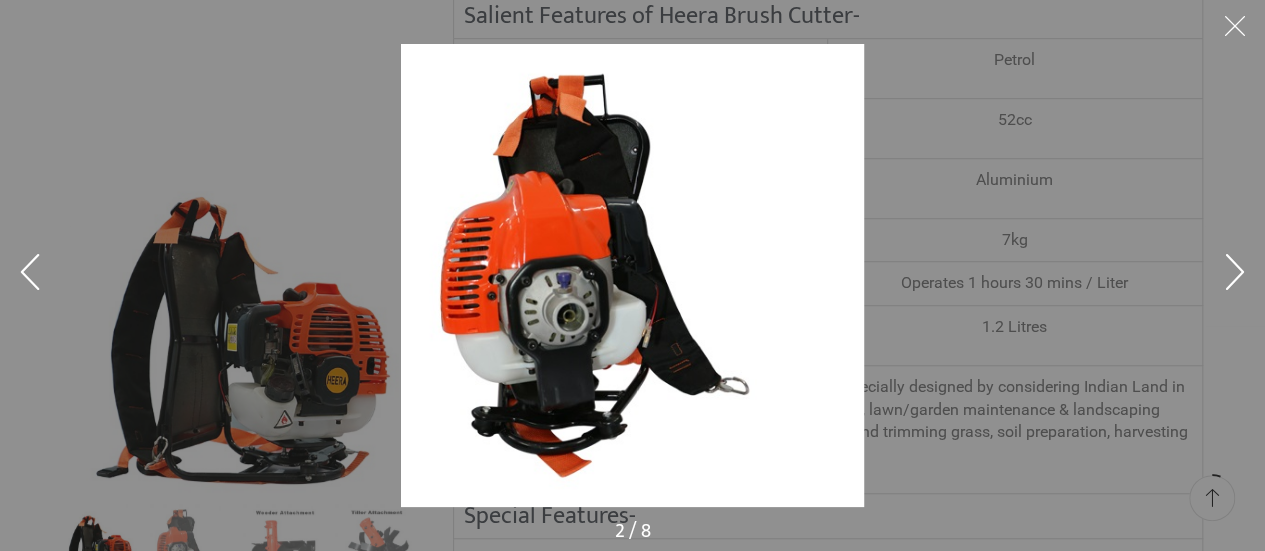 click at bounding box center (1235, 276) 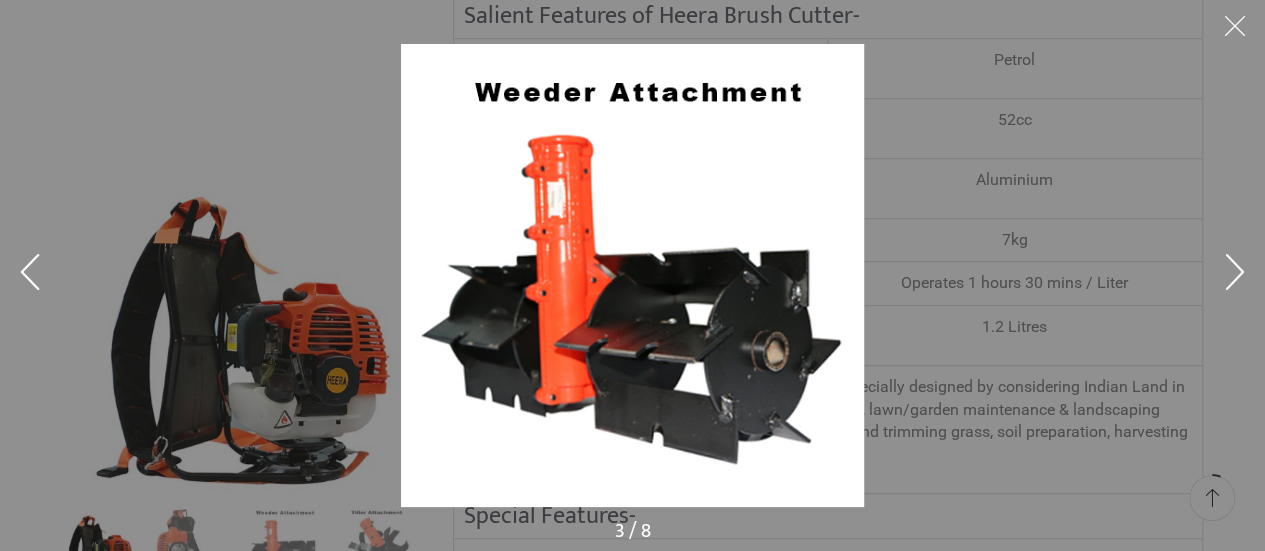 click at bounding box center (1235, 276) 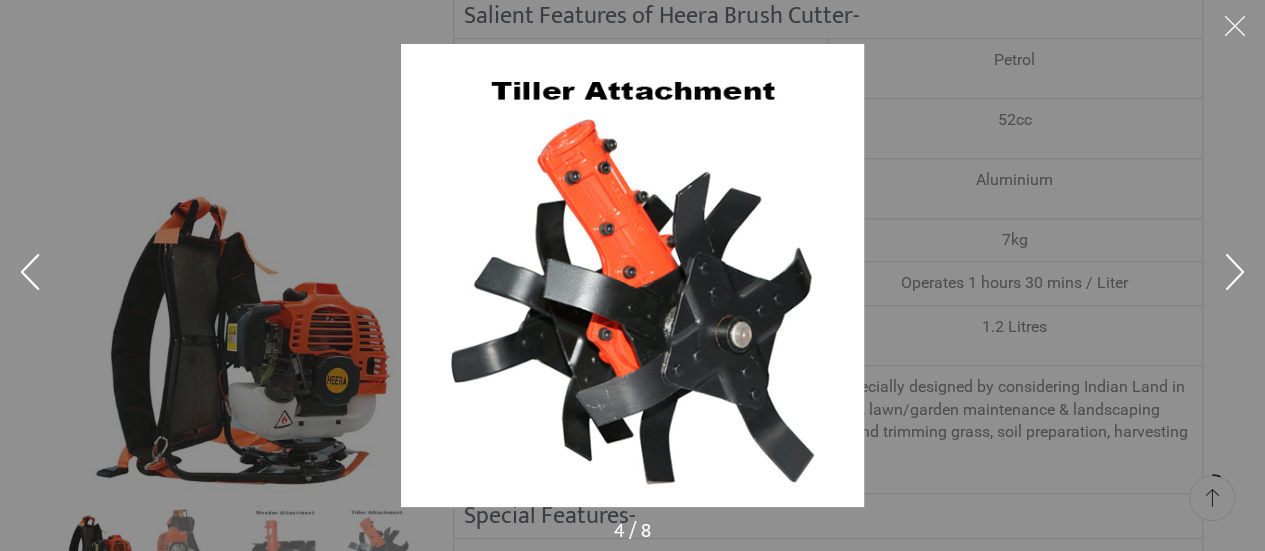 click at bounding box center [632, 275] 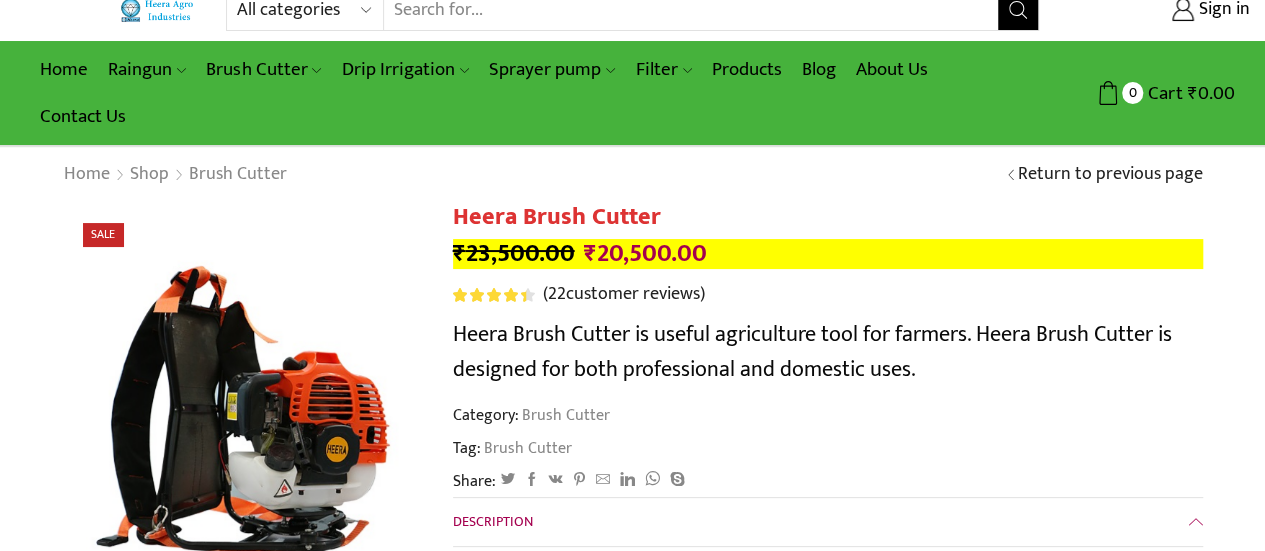 scroll, scrollTop: 0, scrollLeft: 0, axis: both 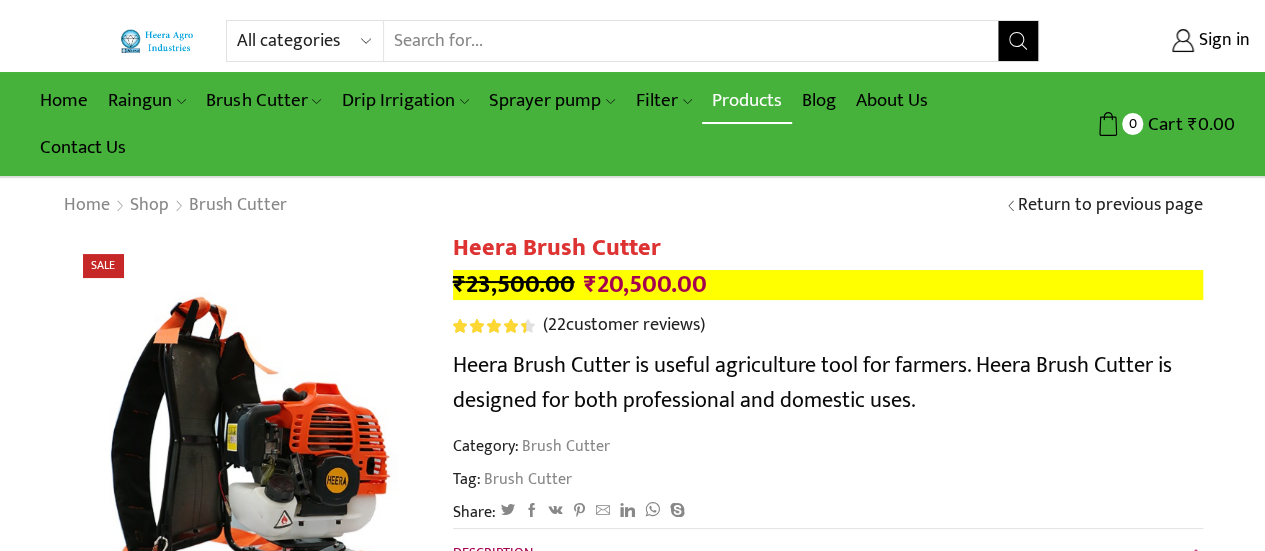 click on "Products" at bounding box center [747, 100] 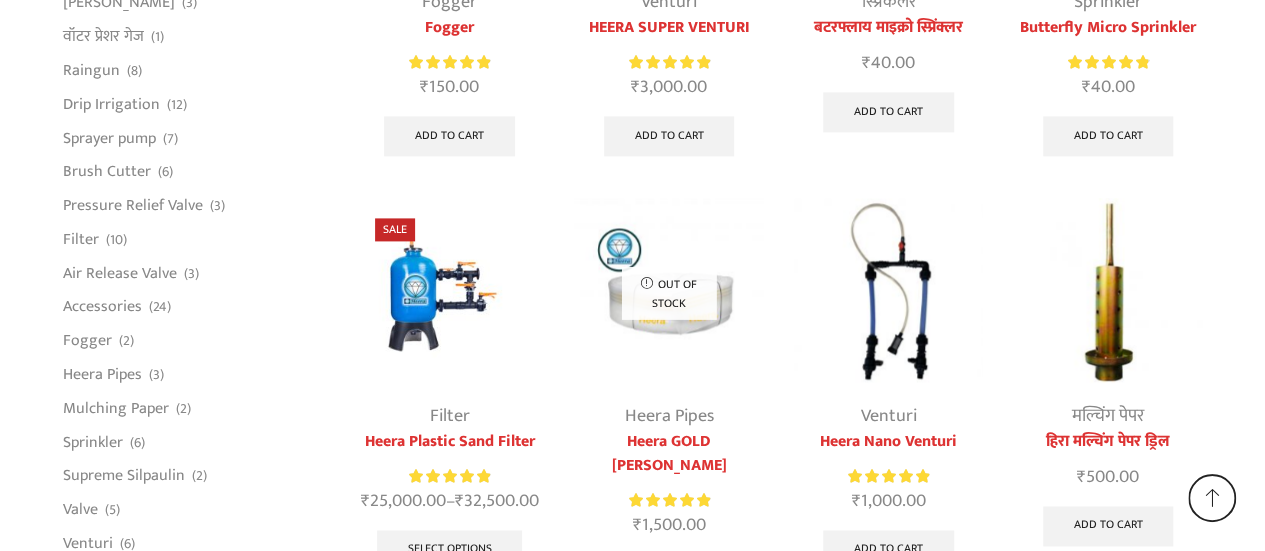scroll, scrollTop: 5370, scrollLeft: 0, axis: vertical 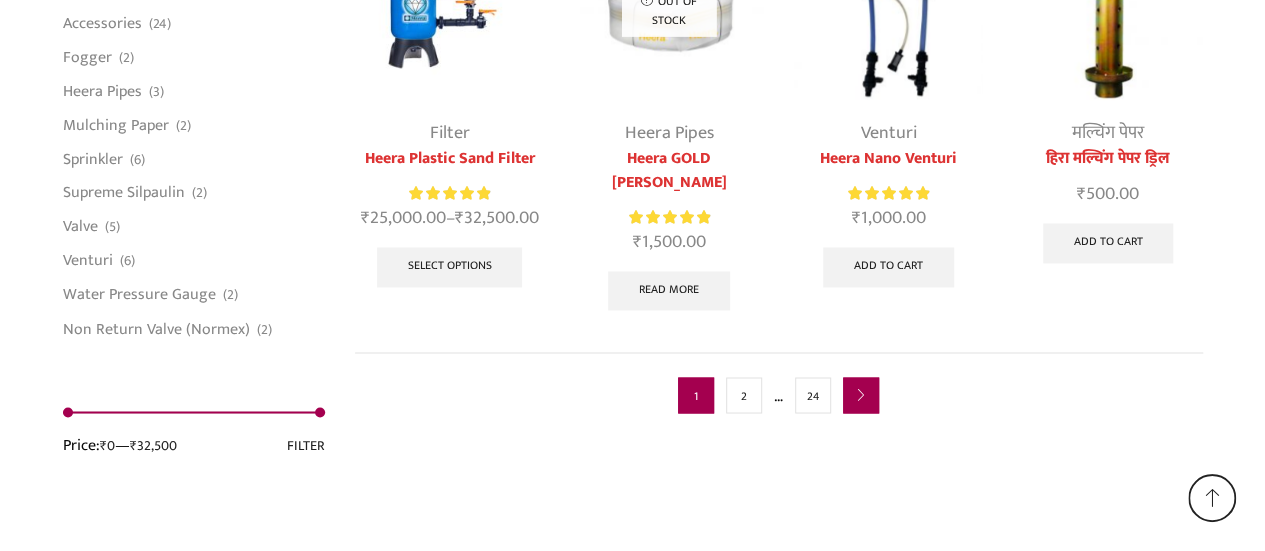 click on "next" at bounding box center [861, 395] 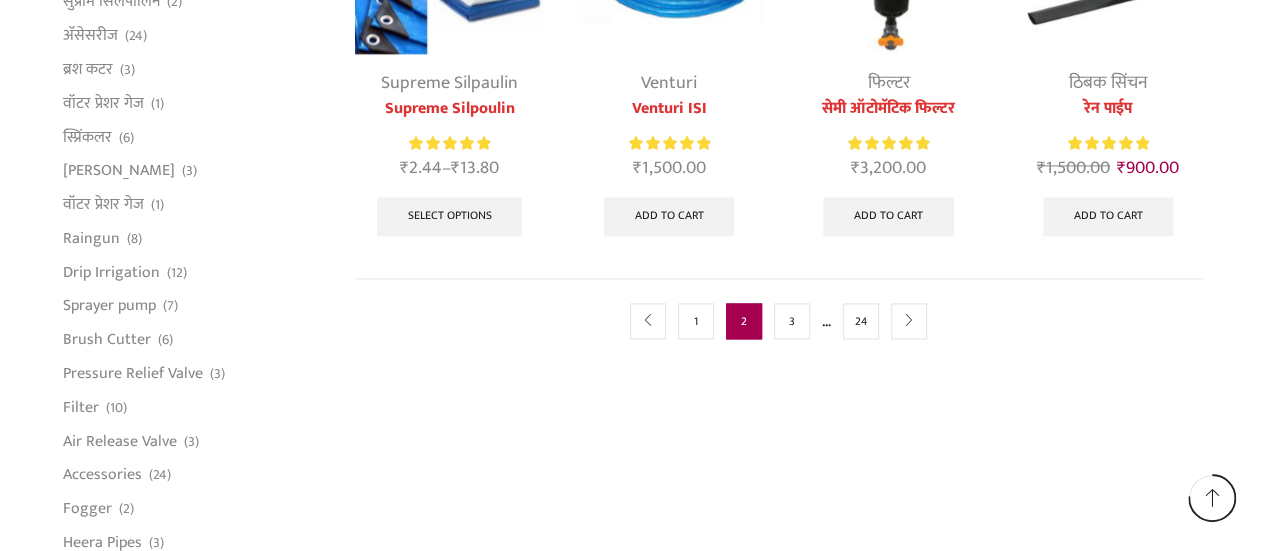 scroll, scrollTop: 1400, scrollLeft: 0, axis: vertical 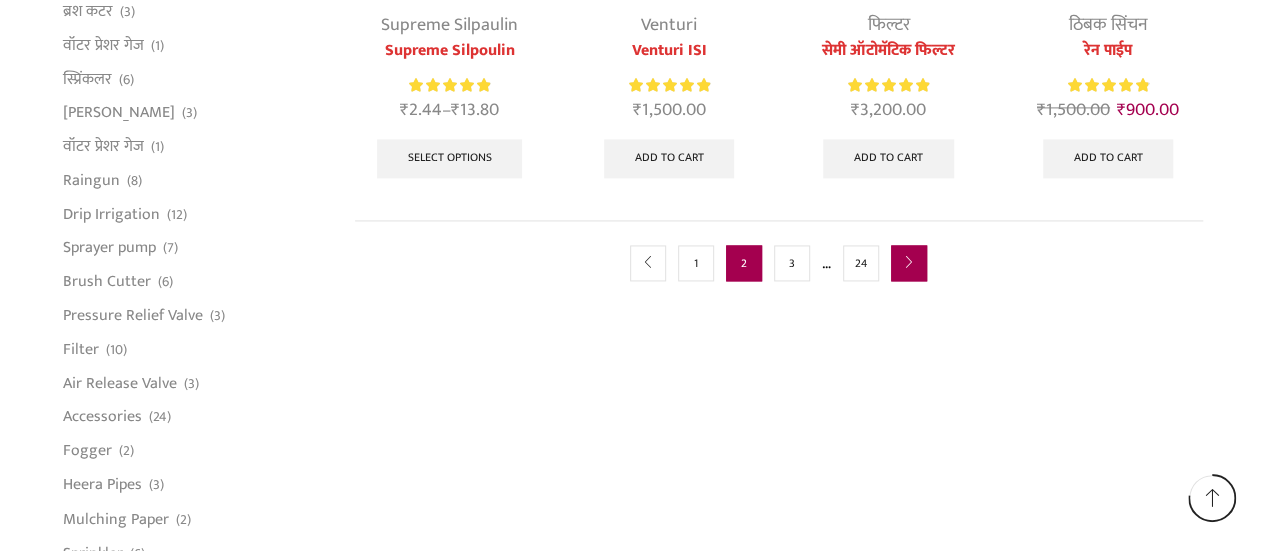 click on "next" at bounding box center [909, 263] 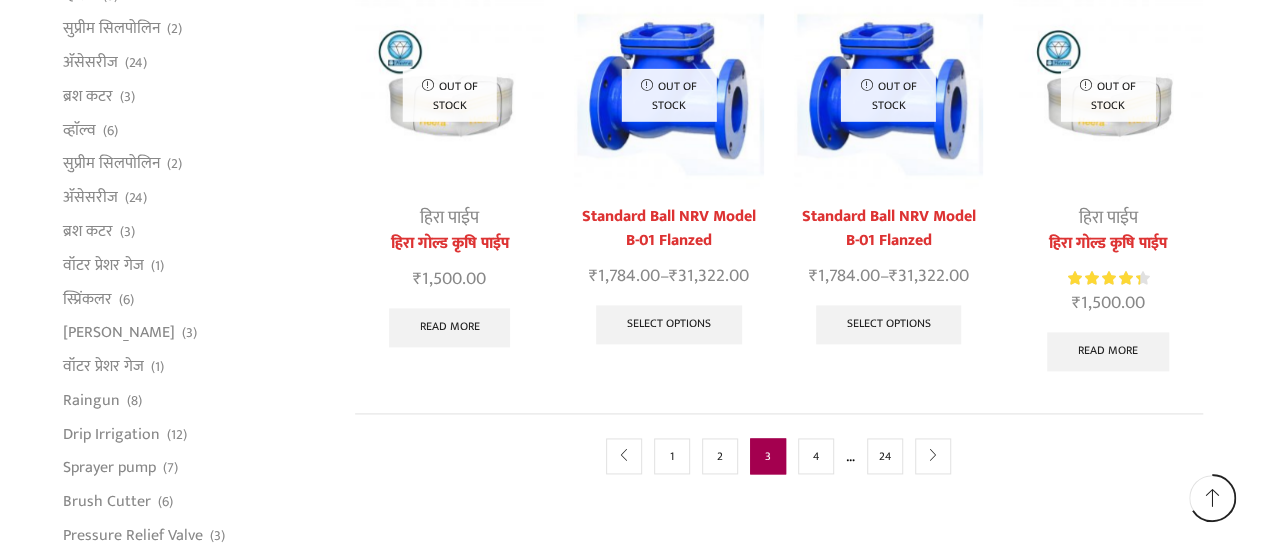 scroll, scrollTop: 1200, scrollLeft: 0, axis: vertical 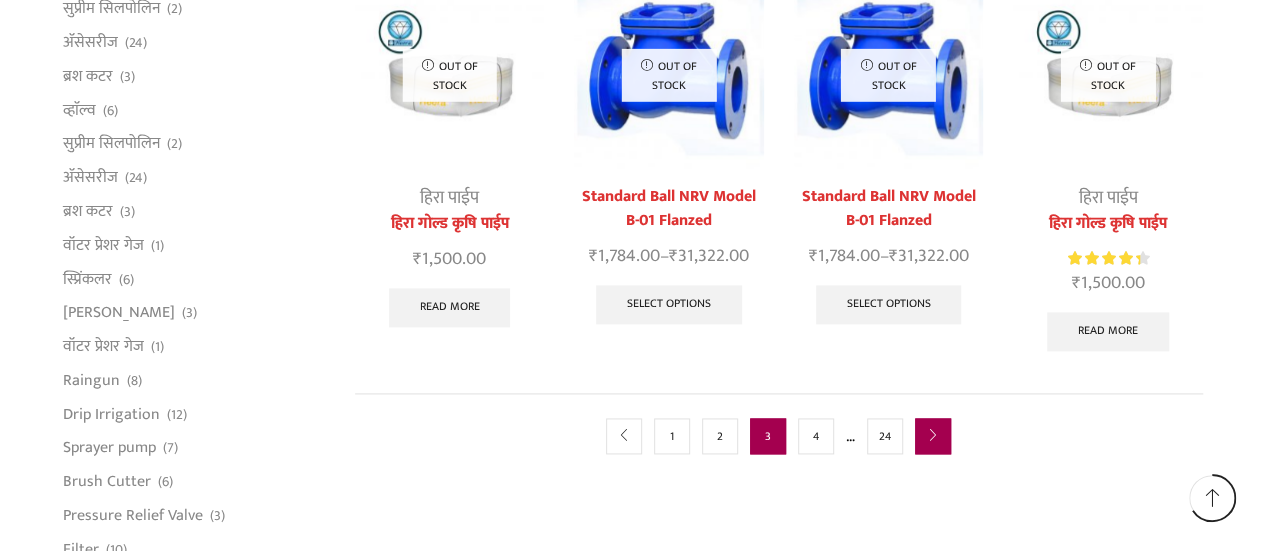 click on "next" at bounding box center [933, 436] 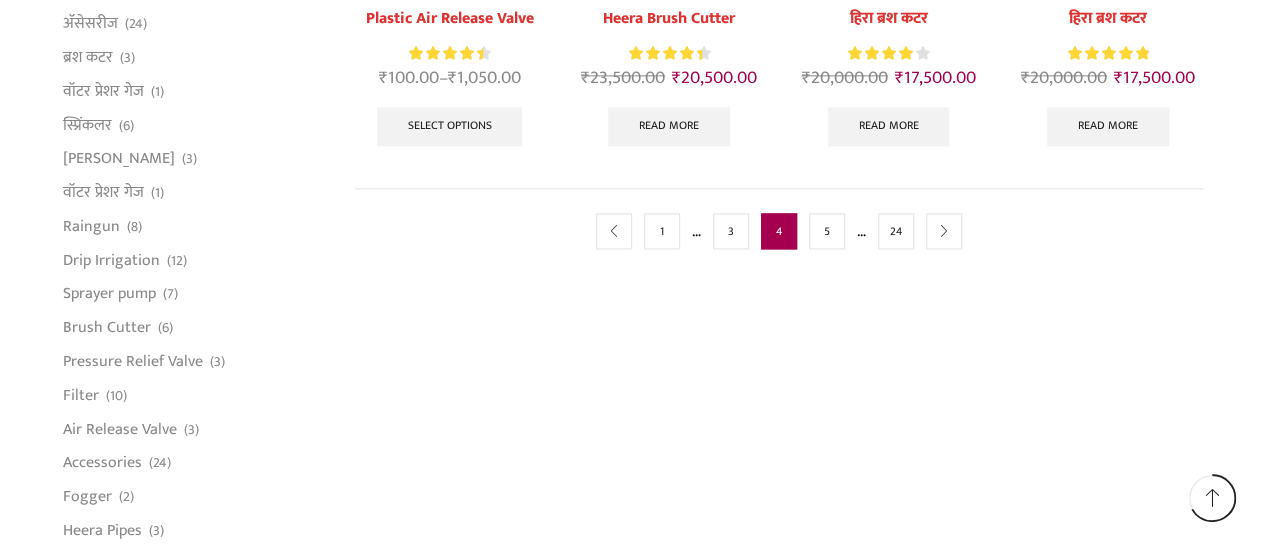scroll, scrollTop: 1400, scrollLeft: 0, axis: vertical 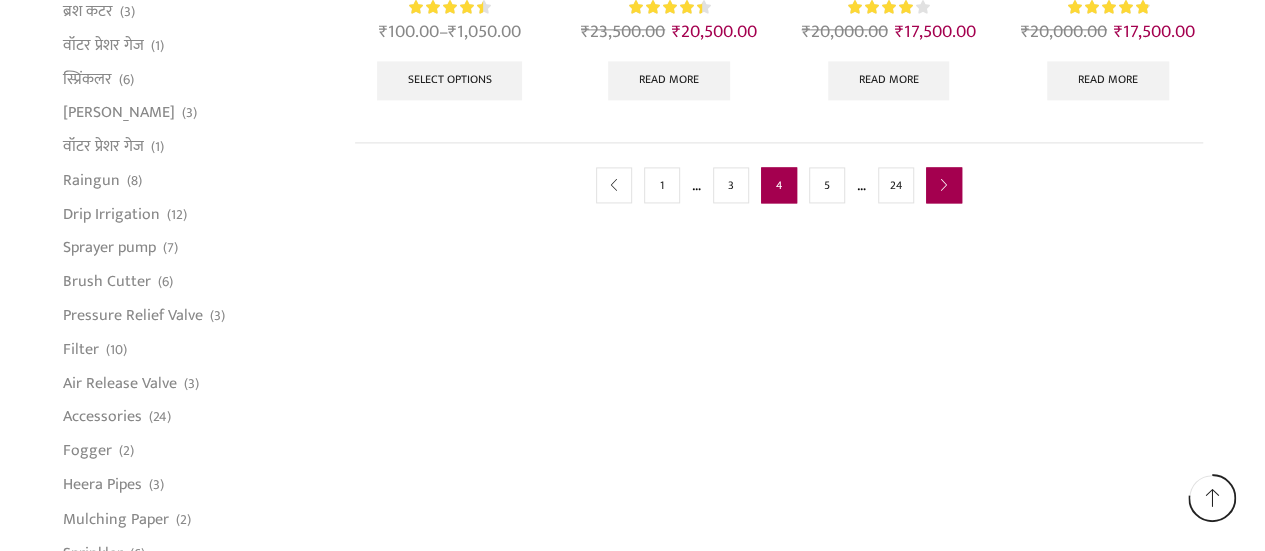 click on "next" at bounding box center [944, 185] 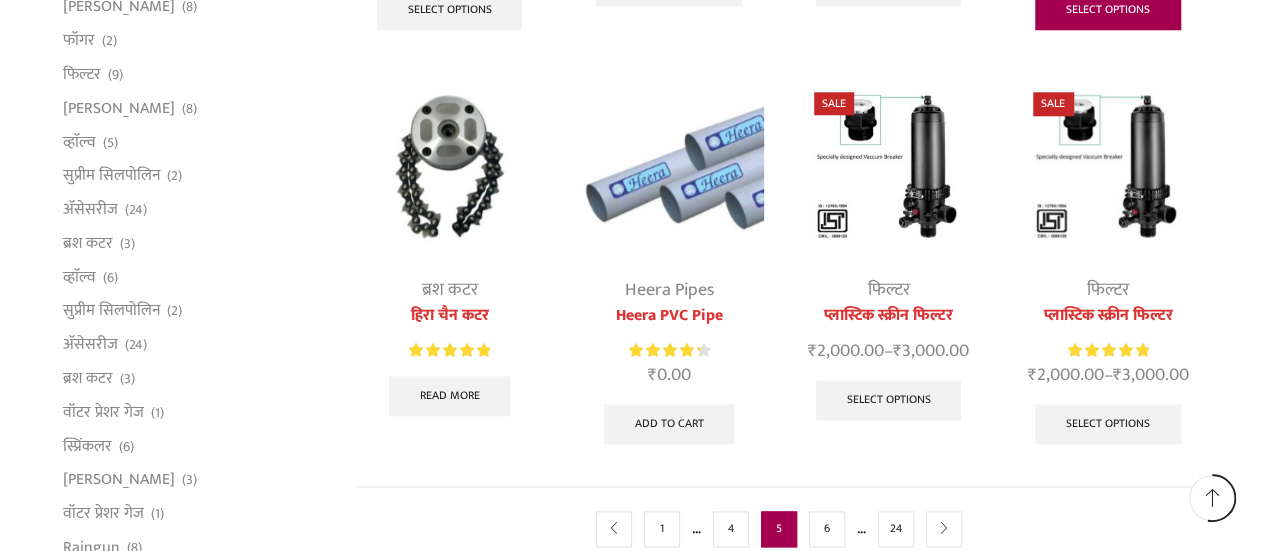 scroll, scrollTop: 1100, scrollLeft: 0, axis: vertical 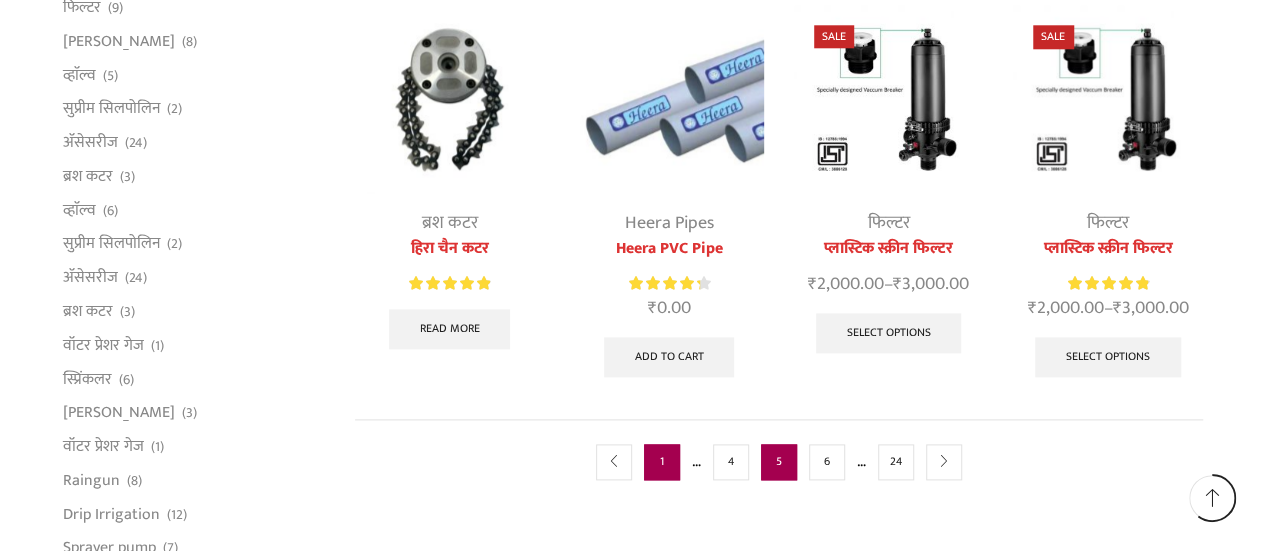 click on "1" at bounding box center [662, 462] 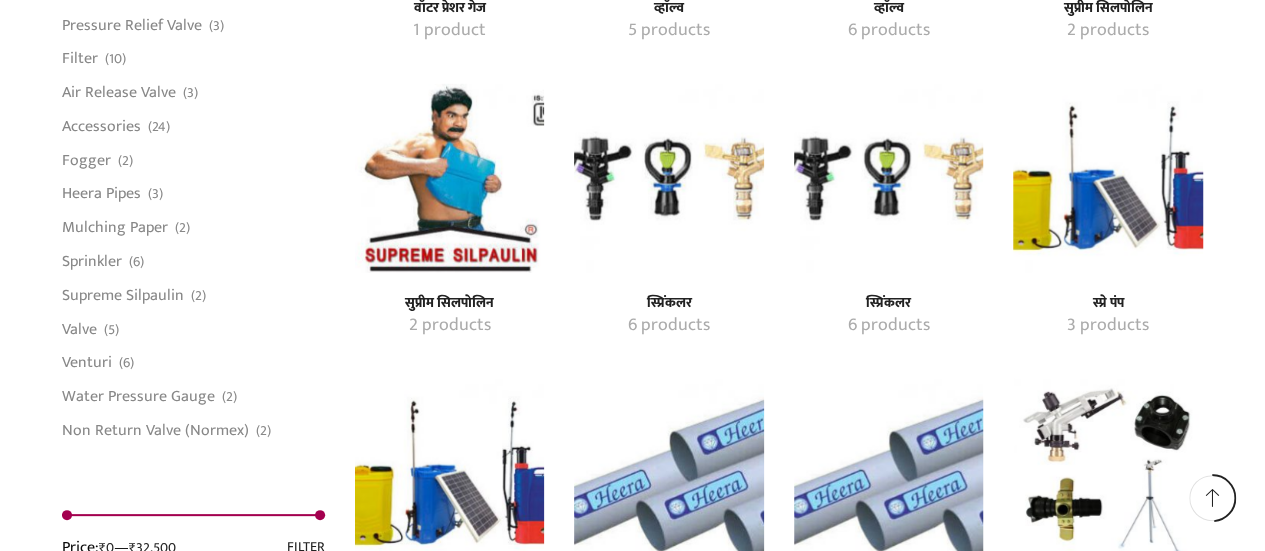 scroll, scrollTop: 2600, scrollLeft: 0, axis: vertical 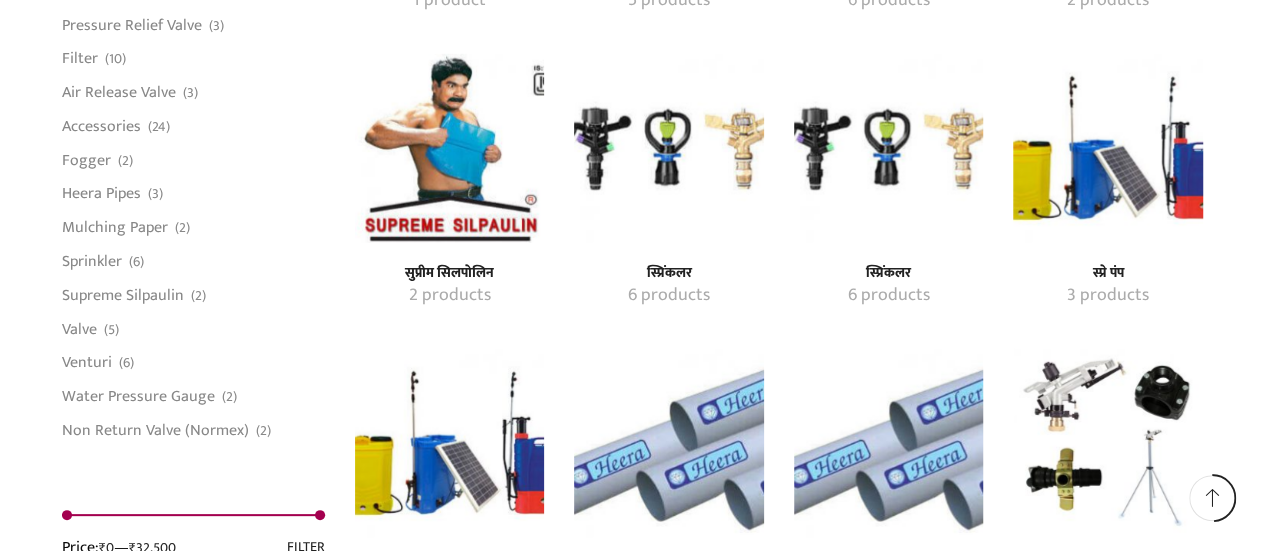 click at bounding box center [668, 148] 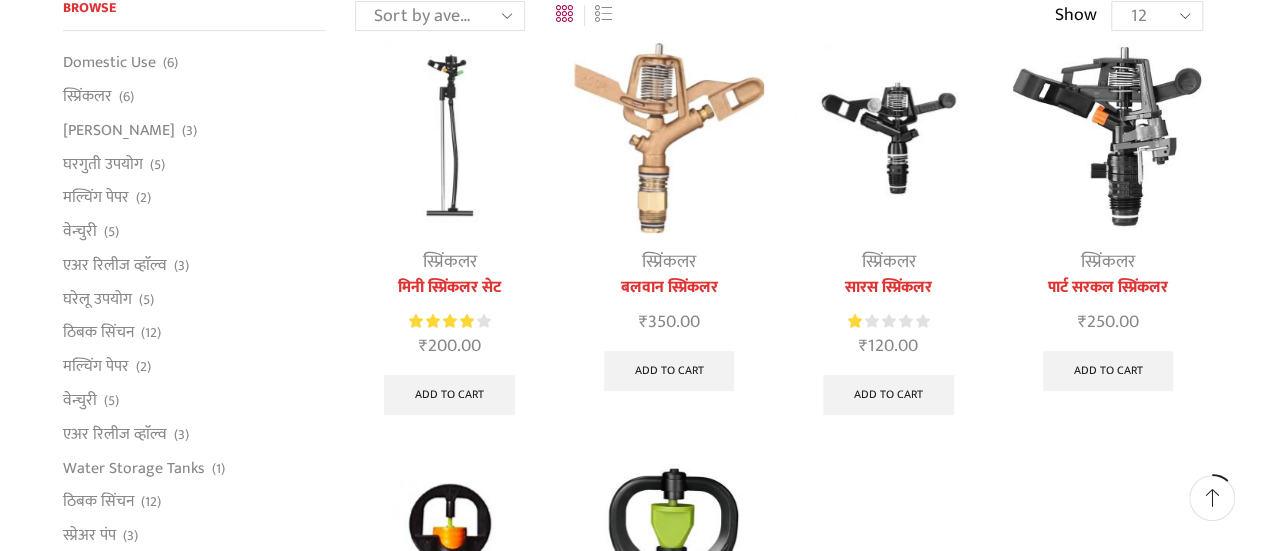 scroll, scrollTop: 0, scrollLeft: 0, axis: both 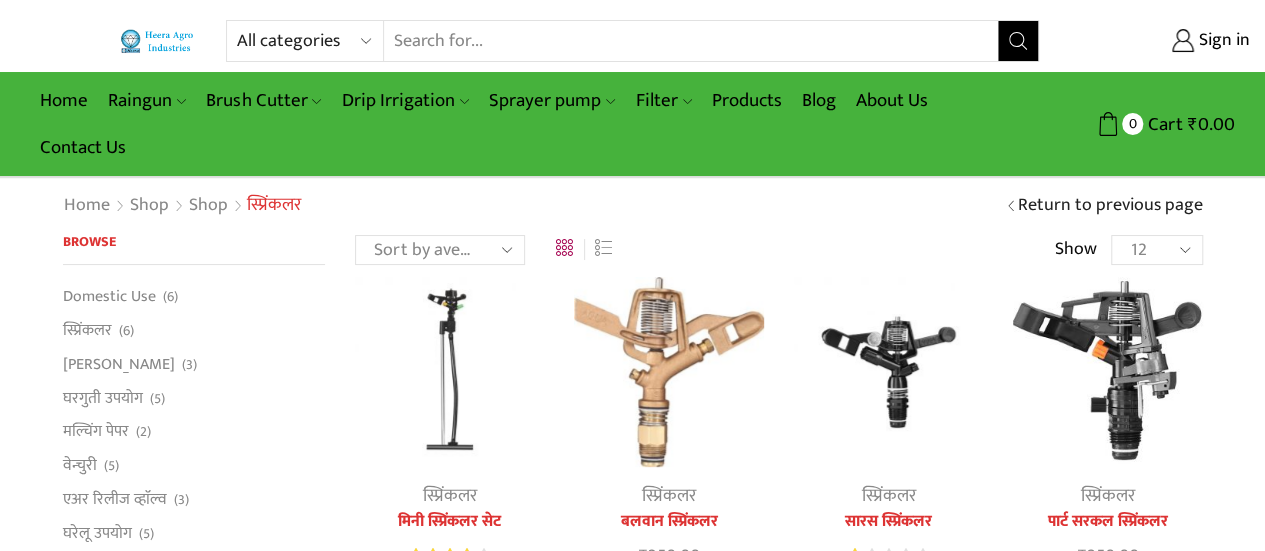 click on "Search input" at bounding box center (691, 41) 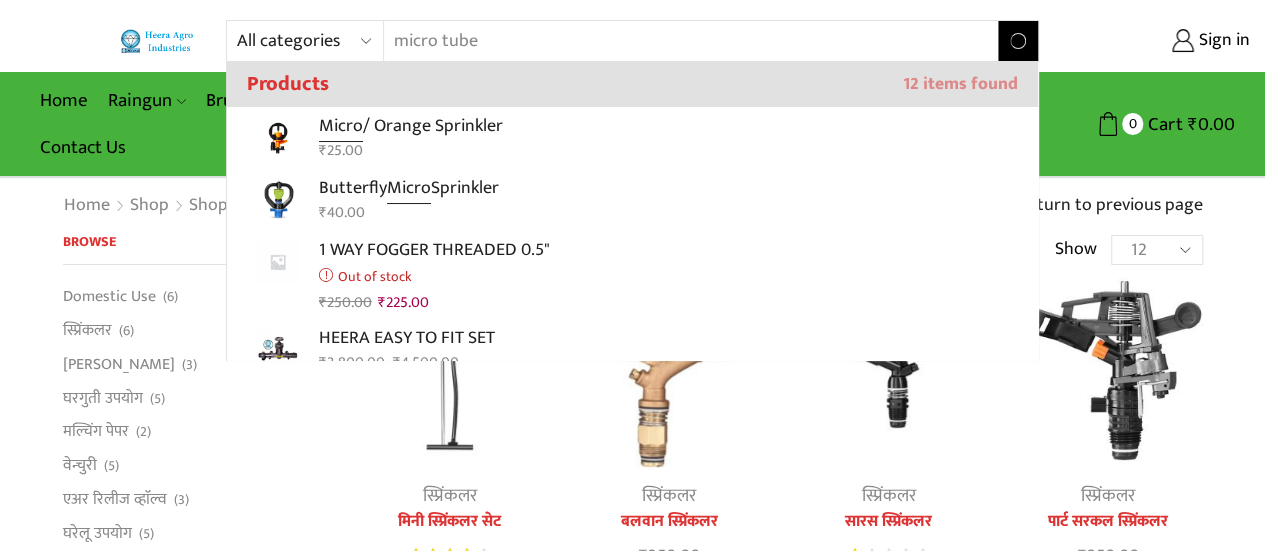 type on "micro tube" 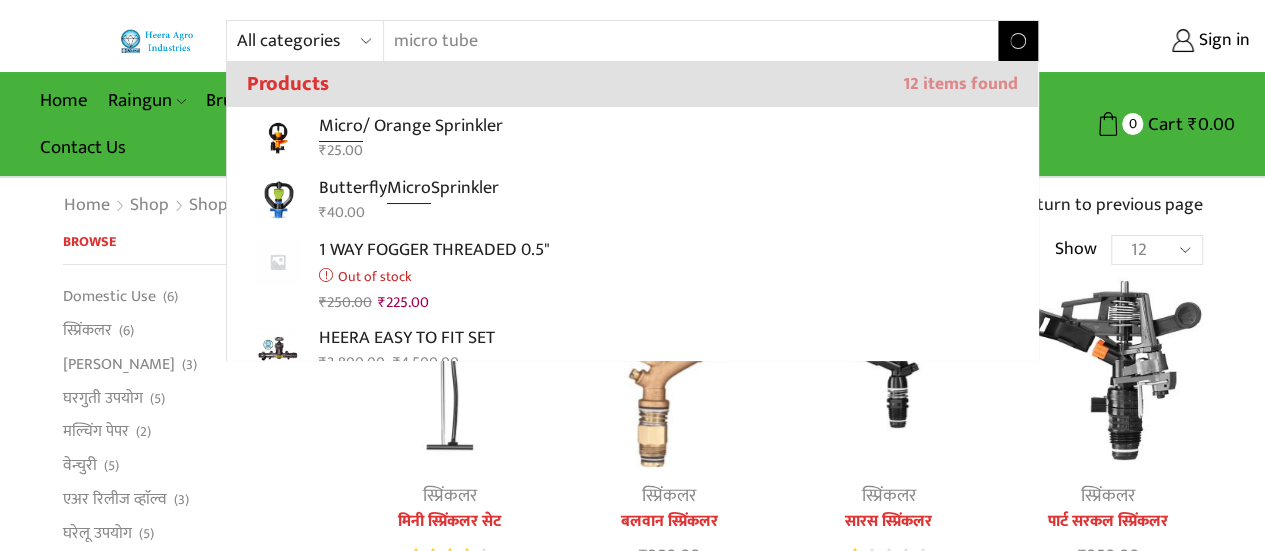 click on "Search" at bounding box center (1018, 41) 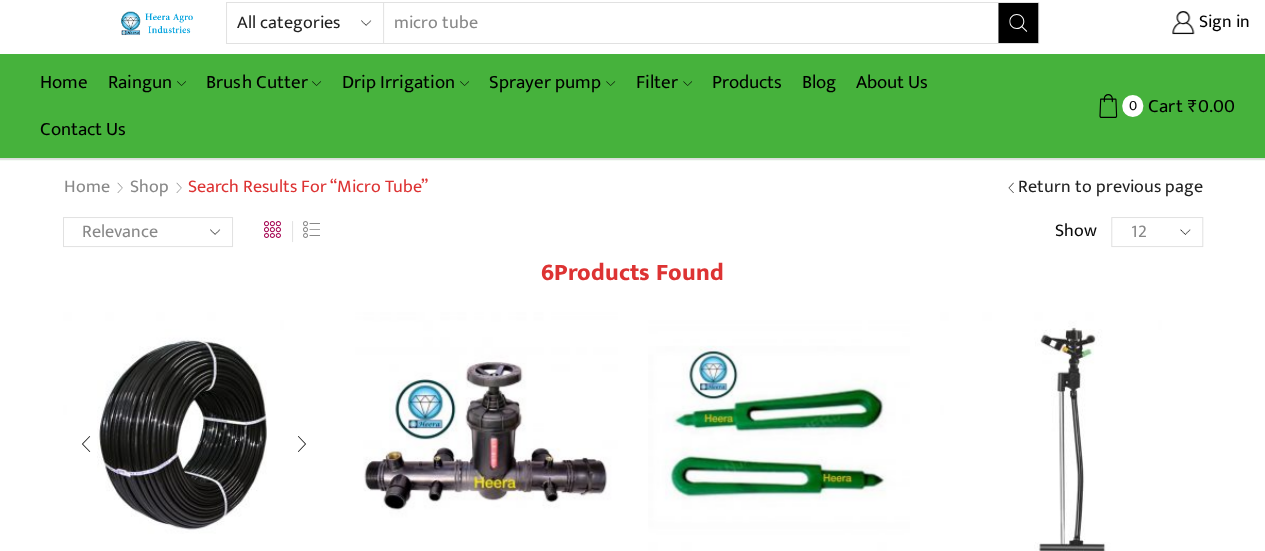 scroll, scrollTop: 300, scrollLeft: 0, axis: vertical 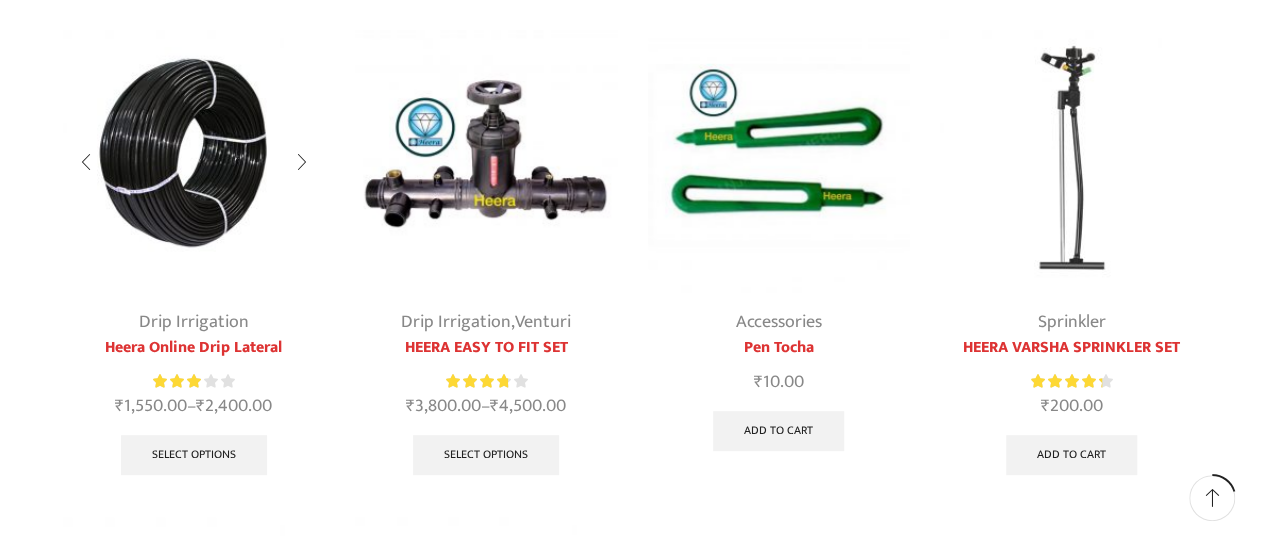 click at bounding box center (194, 161) 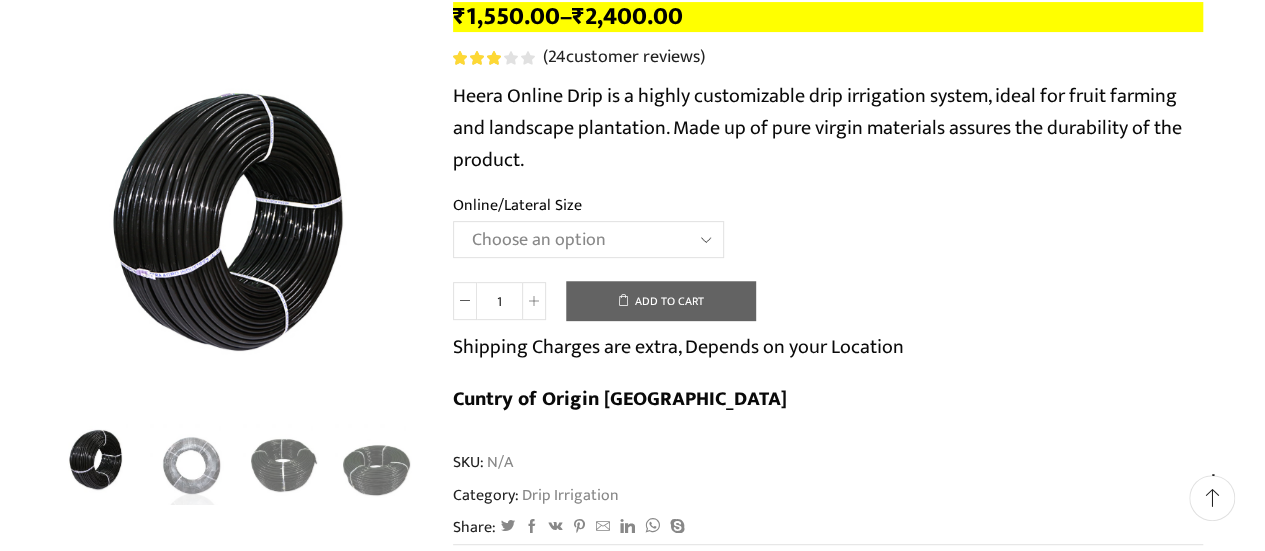 scroll, scrollTop: 300, scrollLeft: 0, axis: vertical 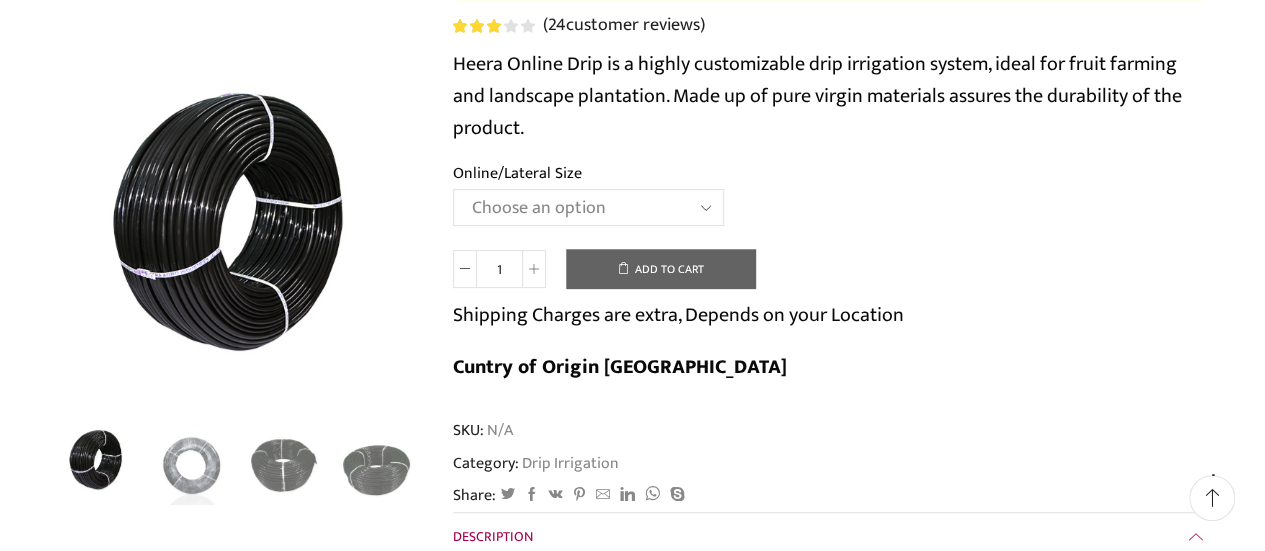 click on "Choose an option Heera Online 16MM Heera Online GOLD 16MM Heera Online 12MM Heera Online GOLD 12MM Heera Online GOLD 20MM Heera Online GOLD 25MM Heera Online GOLD 32MM" 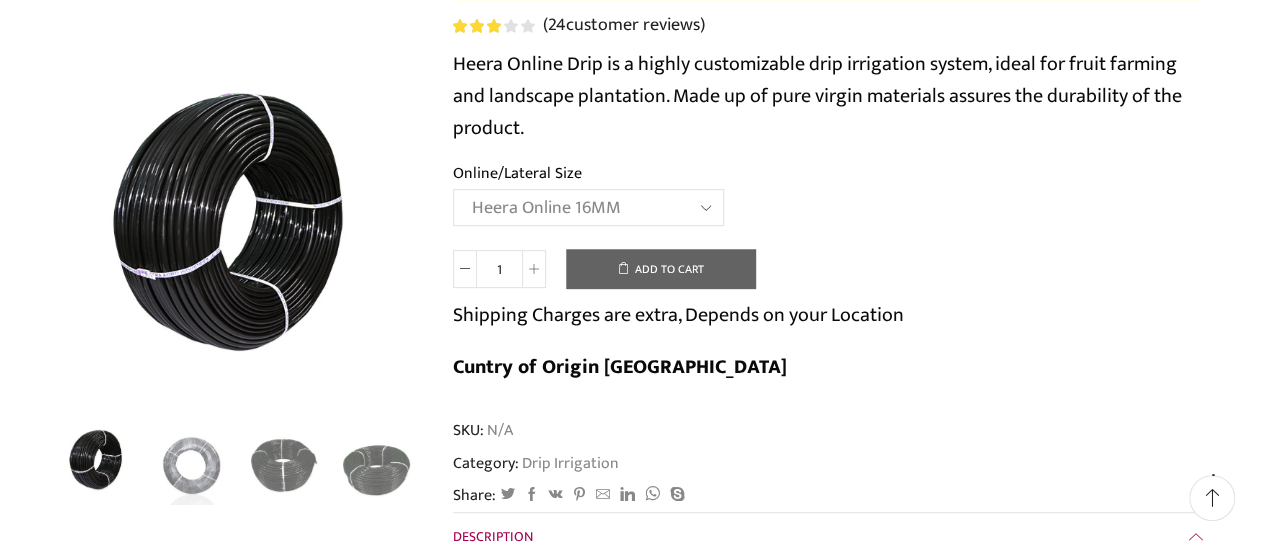 click on "Choose an option Heera Online 16MM Heera Online GOLD 16MM Heera Online 12MM Heera Online GOLD 12MM Heera Online GOLD 20MM Heera Online GOLD 25MM Heera Online GOLD 32MM" 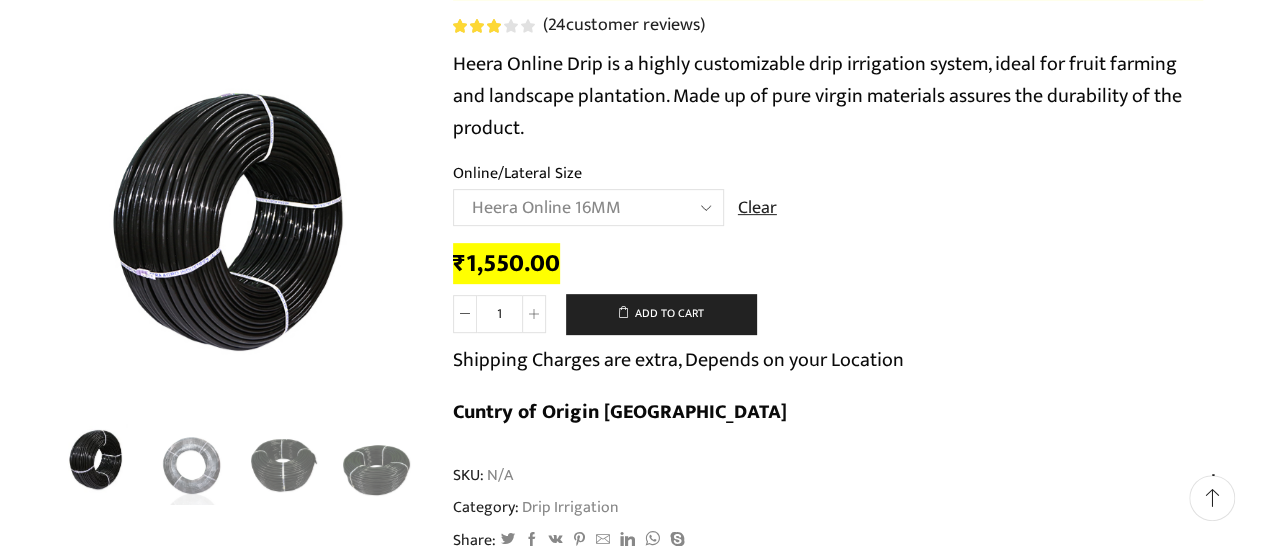 click on "Choose an option Heera Online 16MM Heera Online GOLD 16MM Heera Online 12MM Heera Online GOLD 12MM Heera Online GOLD 20MM Heera Online GOLD 25MM Heera Online GOLD 32MM" 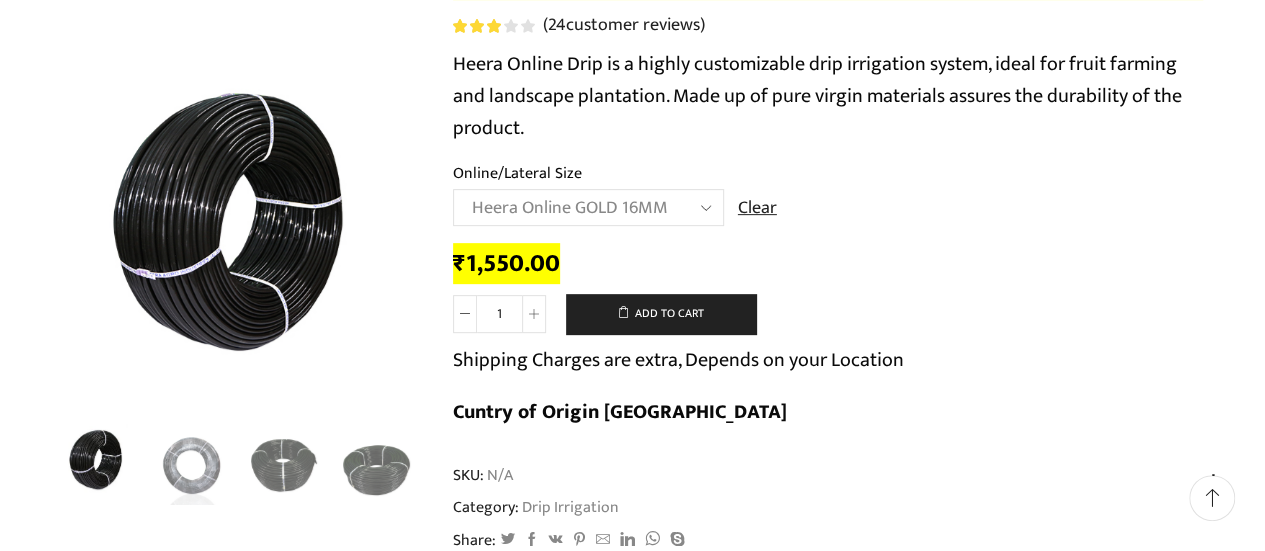 click on "Choose an option Heera Online 16MM Heera Online GOLD 16MM Heera Online 12MM Heera Online GOLD 12MM Heera Online GOLD 20MM Heera Online GOLD 25MM Heera Online GOLD 32MM" 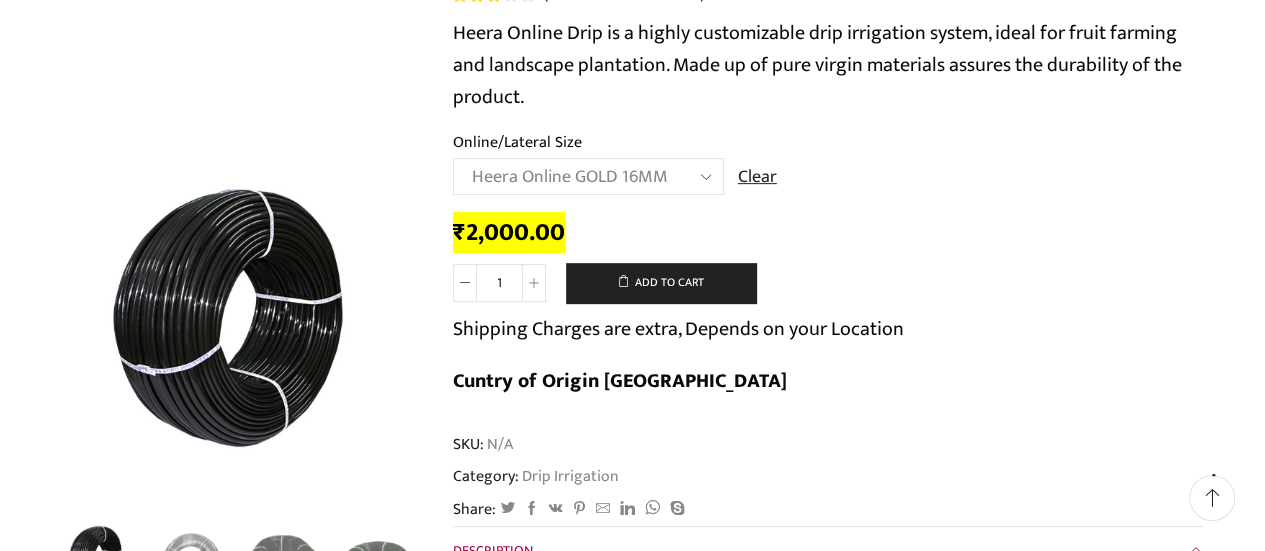 scroll, scrollTop: 300, scrollLeft: 0, axis: vertical 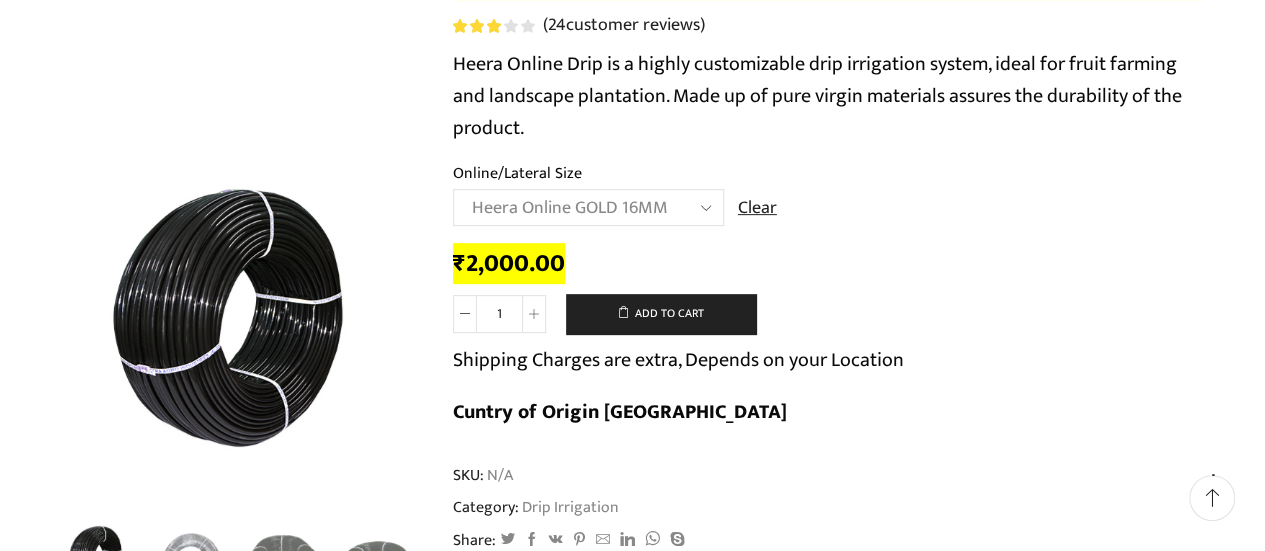 click on "Choose an option Heera Online 16MM Heera Online GOLD 16MM Heera Online 12MM Heera Online GOLD 12MM Heera Online GOLD 20MM Heera Online GOLD 25MM Heera Online GOLD 32MM" 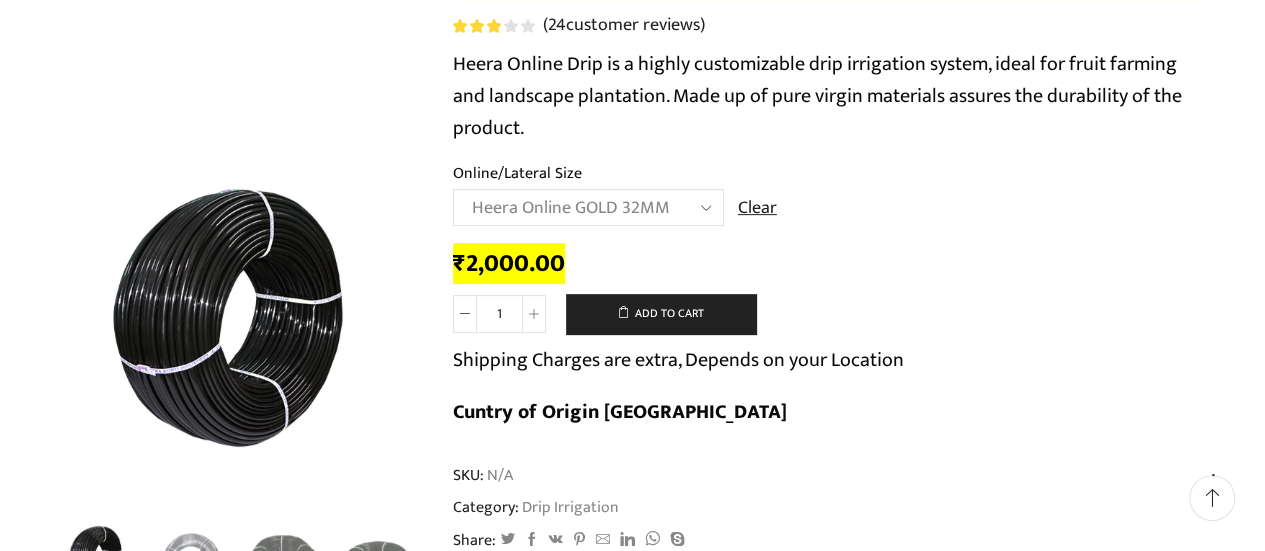 click on "Choose an option Heera Online 16MM Heera Online GOLD 16MM Heera Online 12MM Heera Online GOLD 12MM Heera Online GOLD 20MM Heera Online GOLD 25MM Heera Online GOLD 32MM" 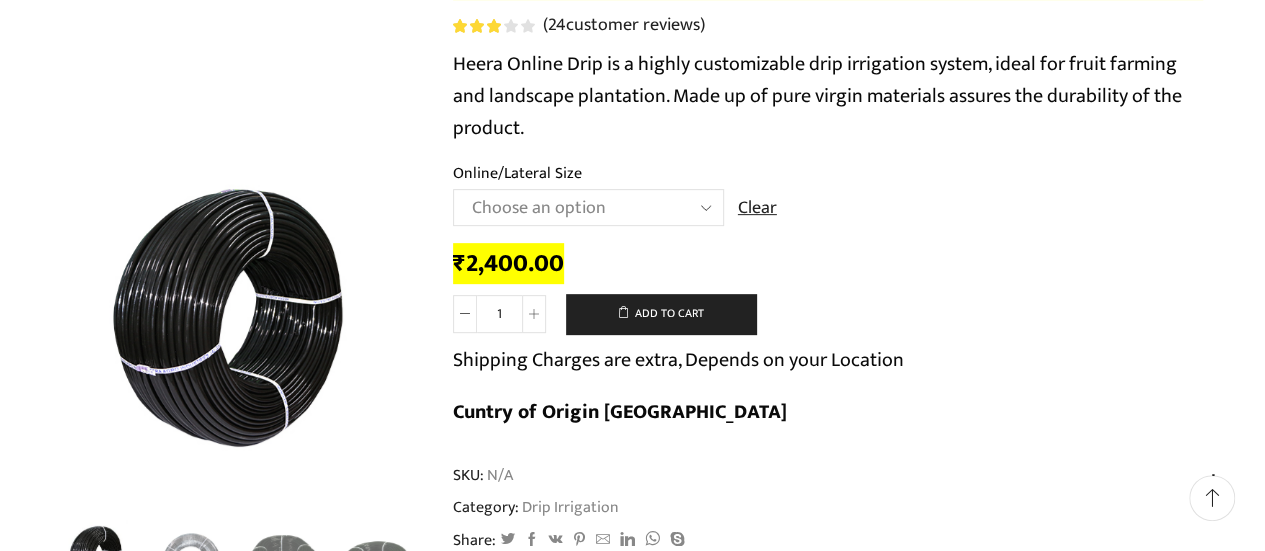 click on "Heera Online Drip Lateral quantity
1
Add to cart
Shipping Charges are extra, Depends on your Location   Cuntry of Origin [GEOGRAPHIC_DATA]" 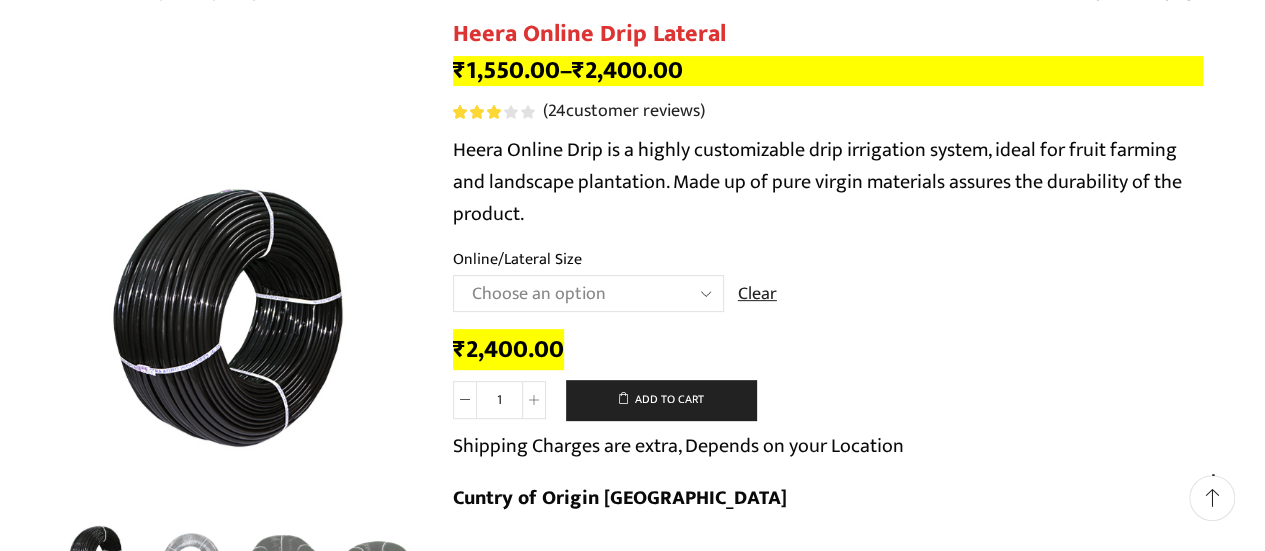 scroll, scrollTop: 100, scrollLeft: 0, axis: vertical 